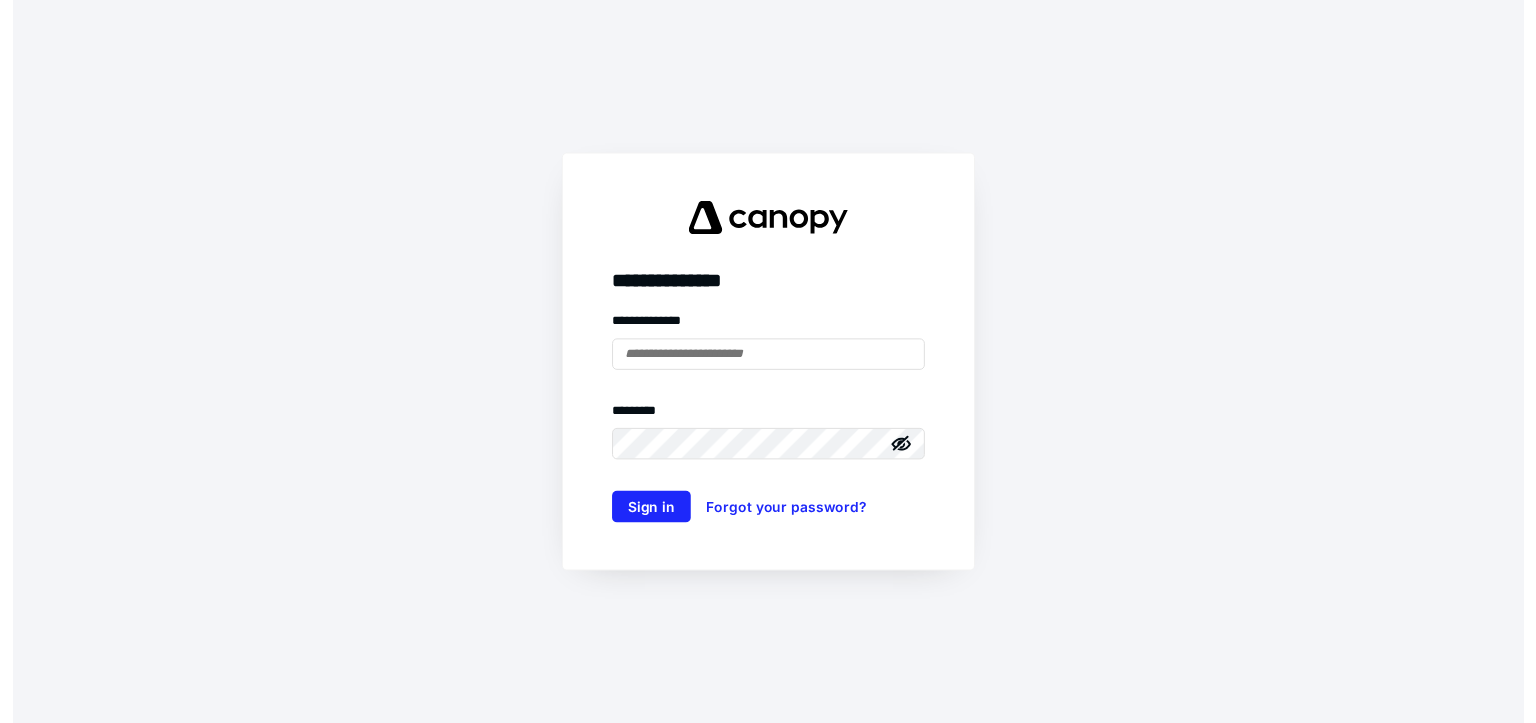 scroll, scrollTop: 0, scrollLeft: 0, axis: both 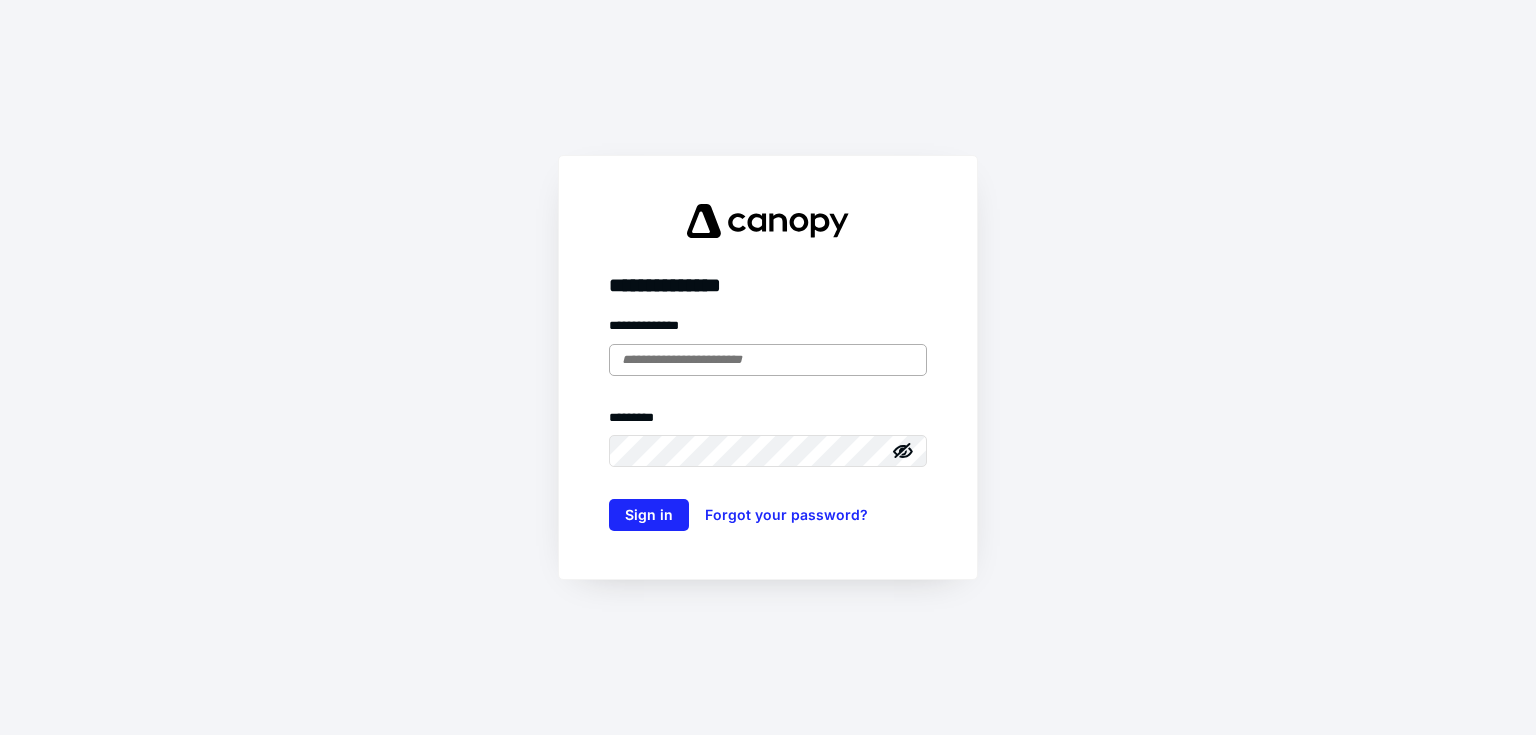 click at bounding box center [768, 360] 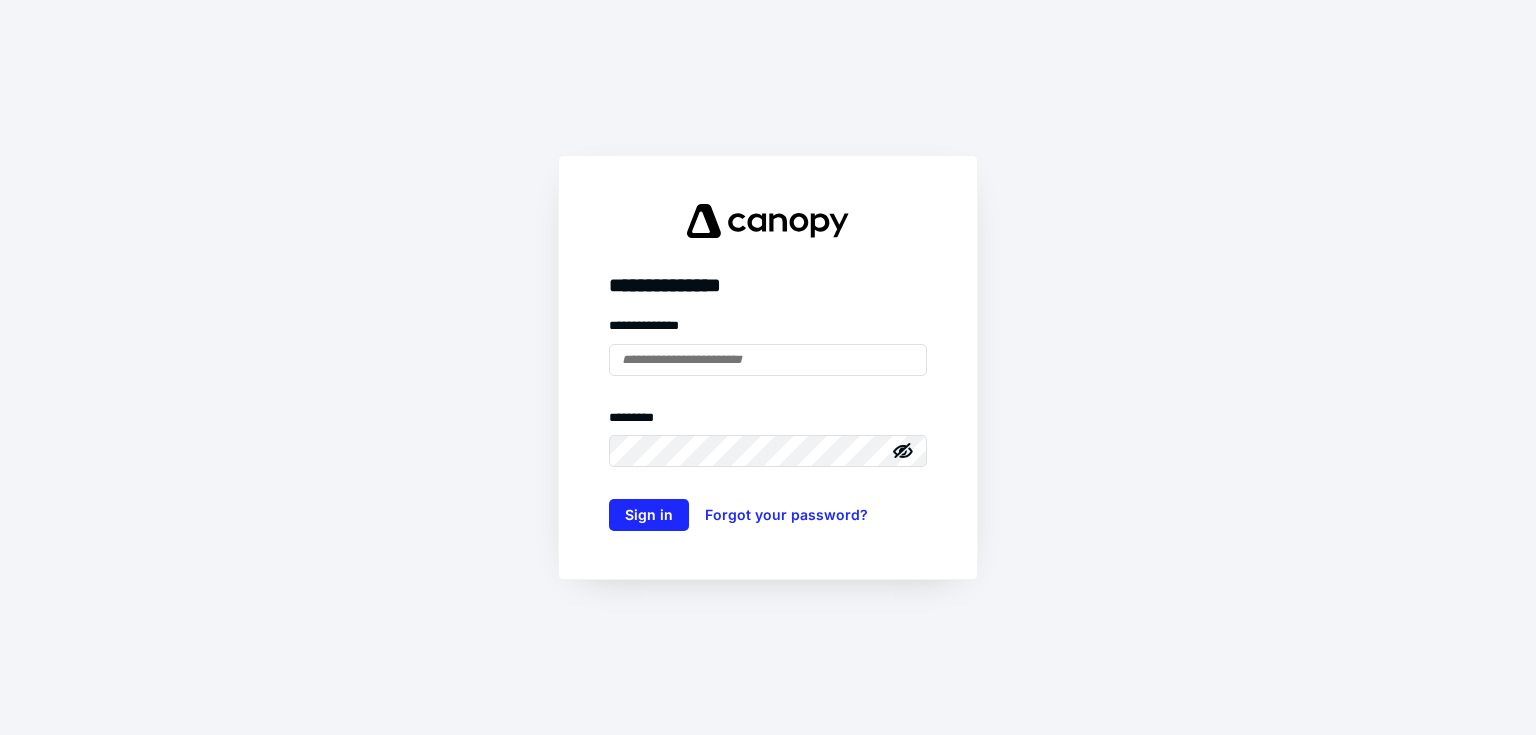type on "**********" 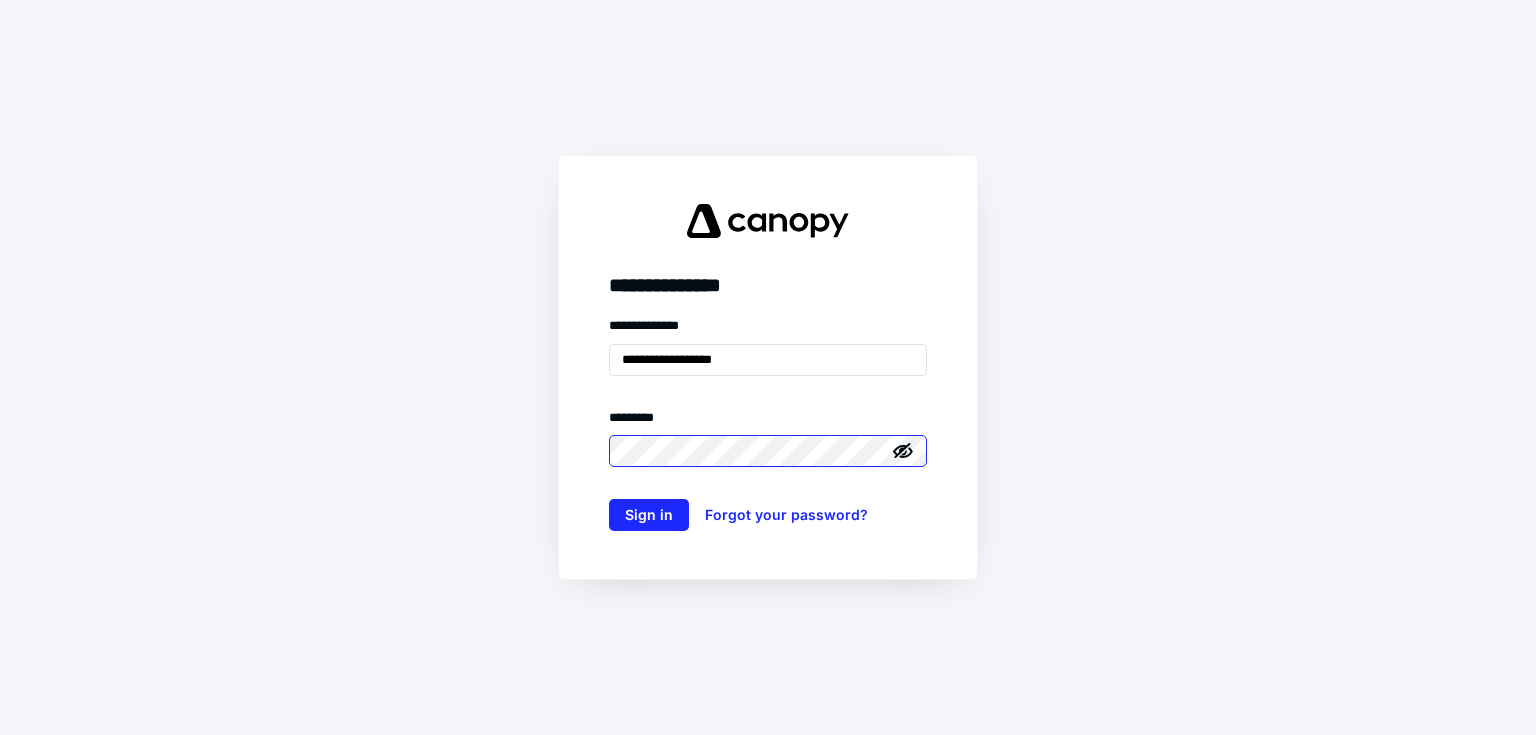 click on "Sign in" at bounding box center (649, 515) 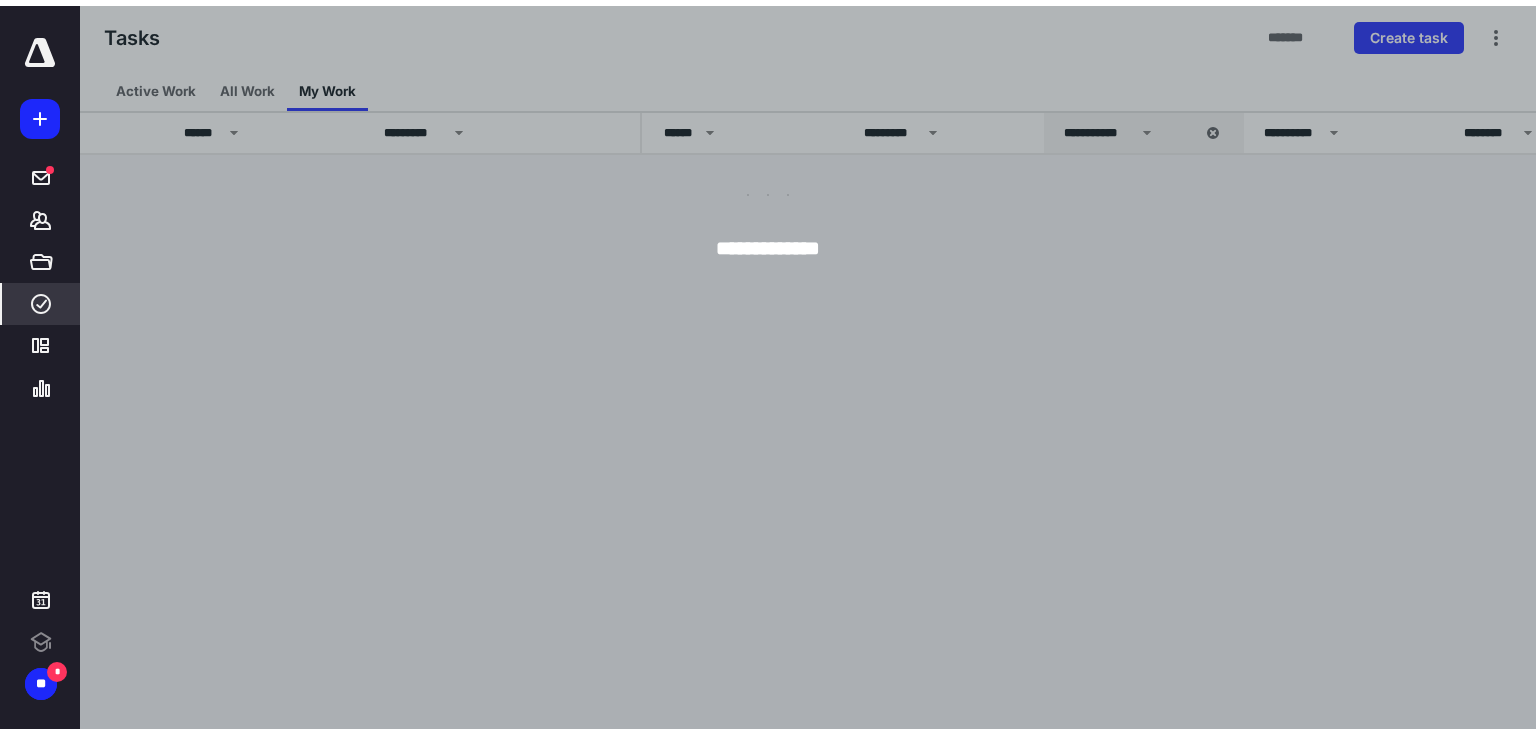 scroll, scrollTop: 0, scrollLeft: 0, axis: both 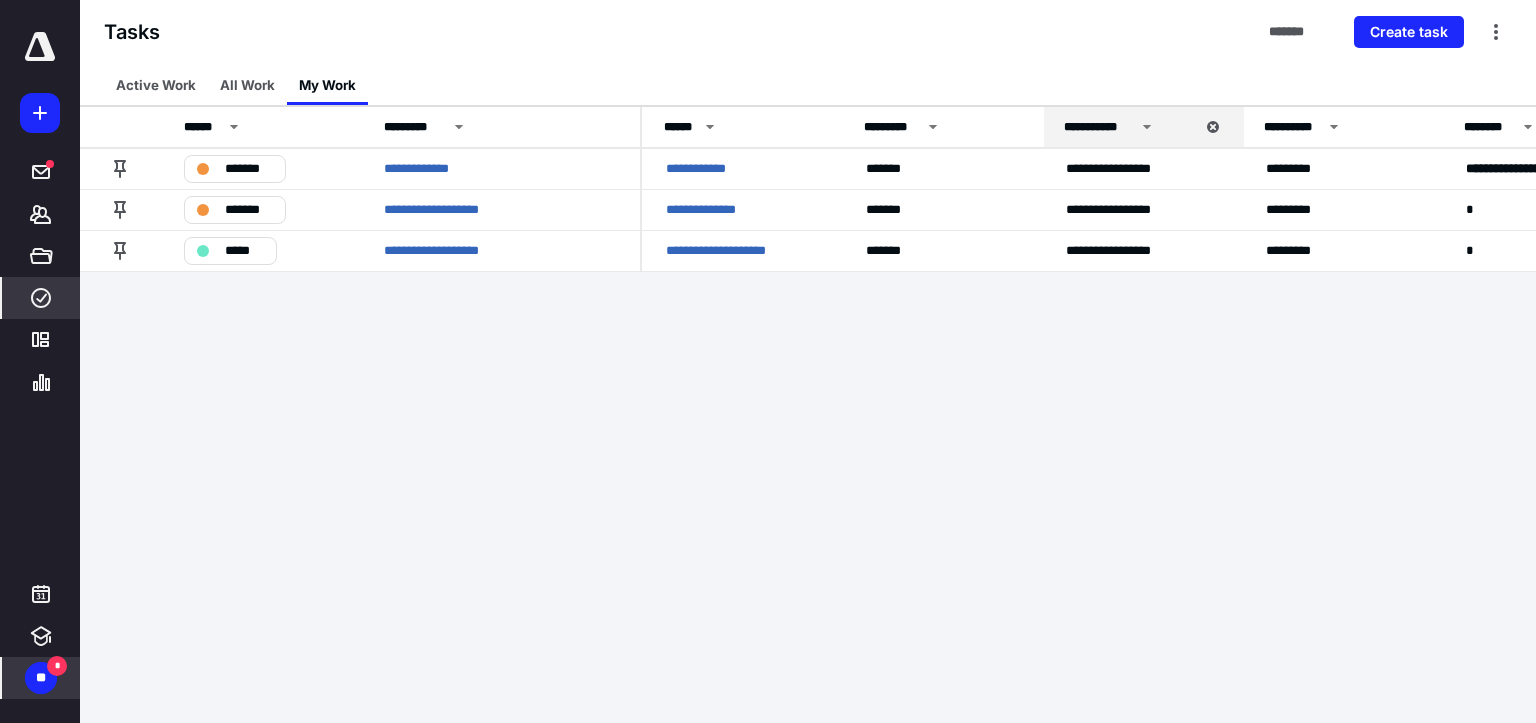 click on "*" at bounding box center (57, 666) 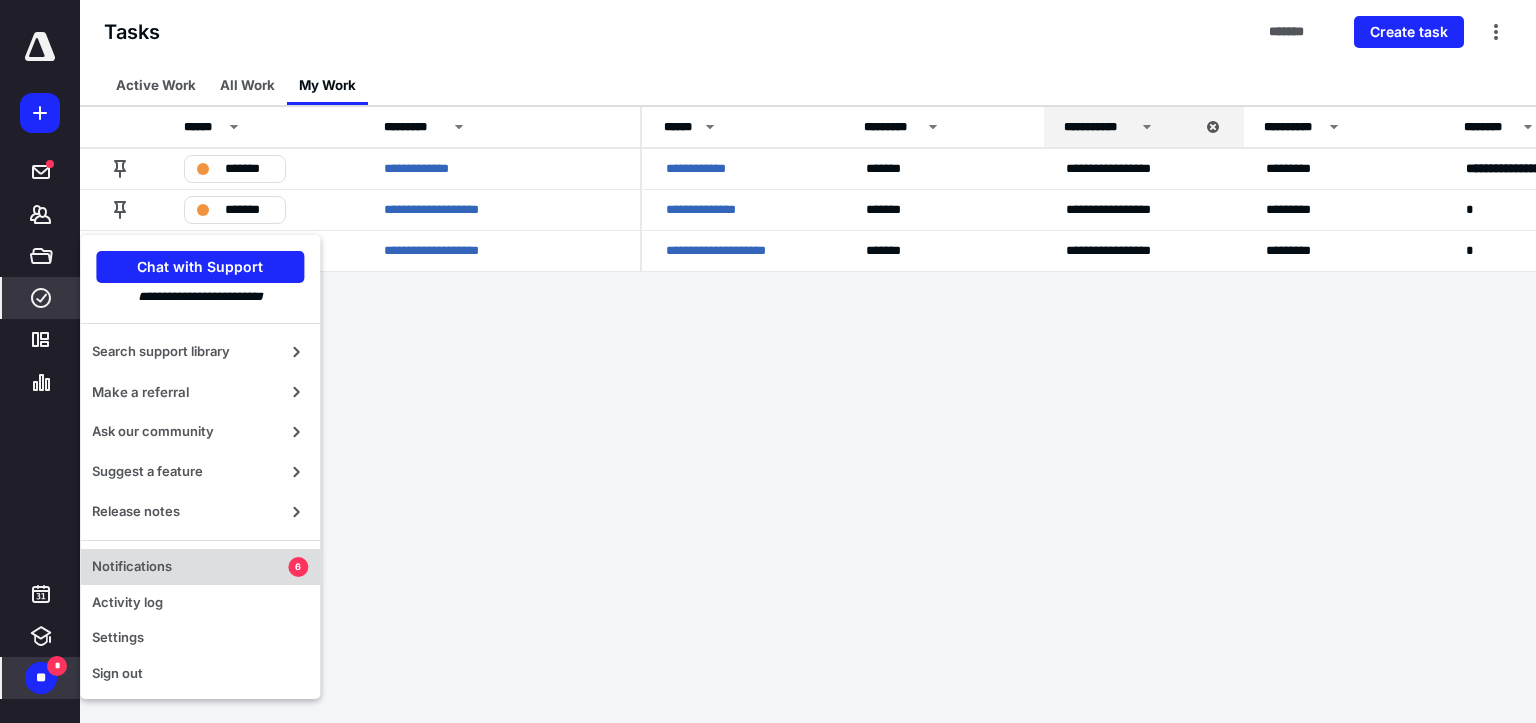 click on "Notifications" at bounding box center (190, 567) 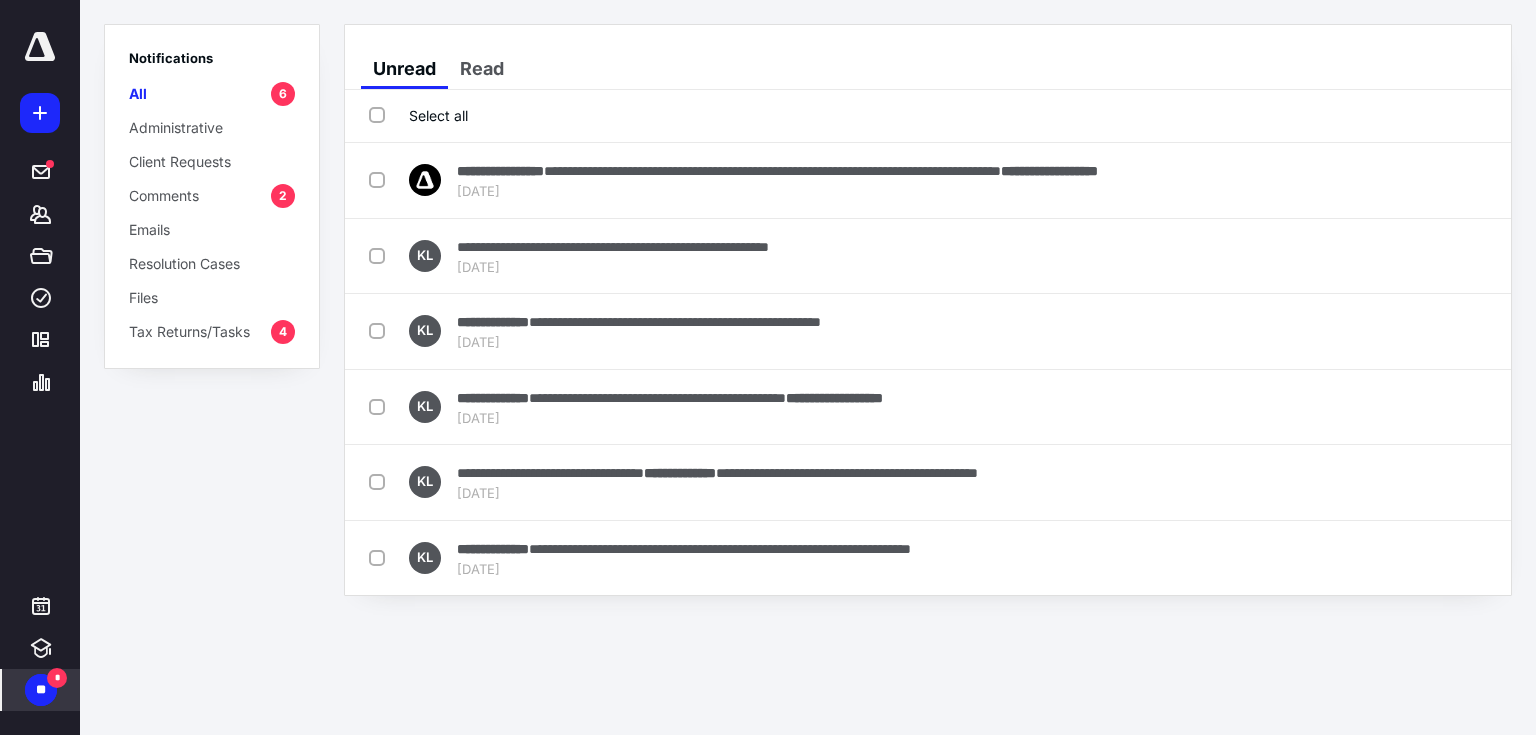 click on "Tax Returns/Tasks" at bounding box center [189, 331] 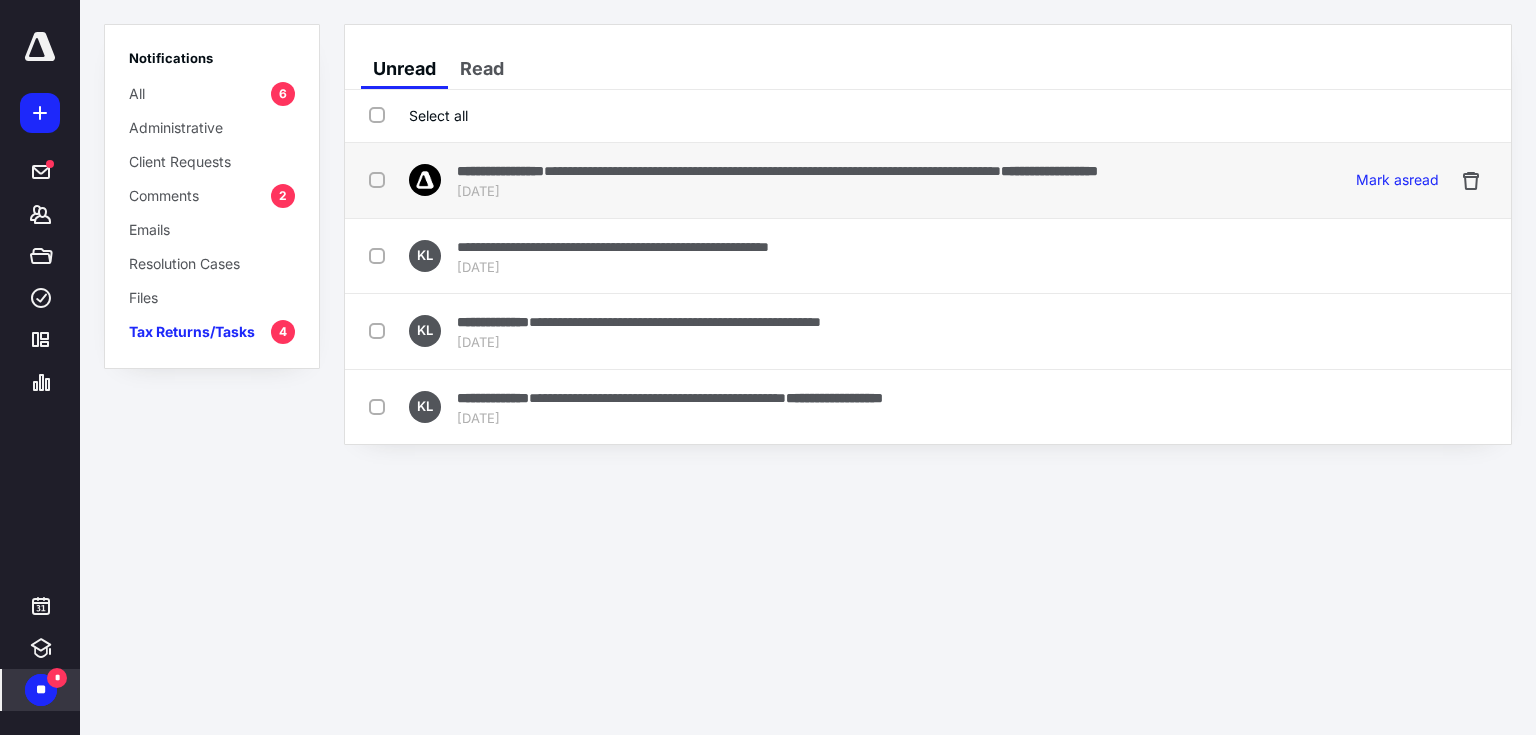 click on "**********" at bounding box center (816, 180) 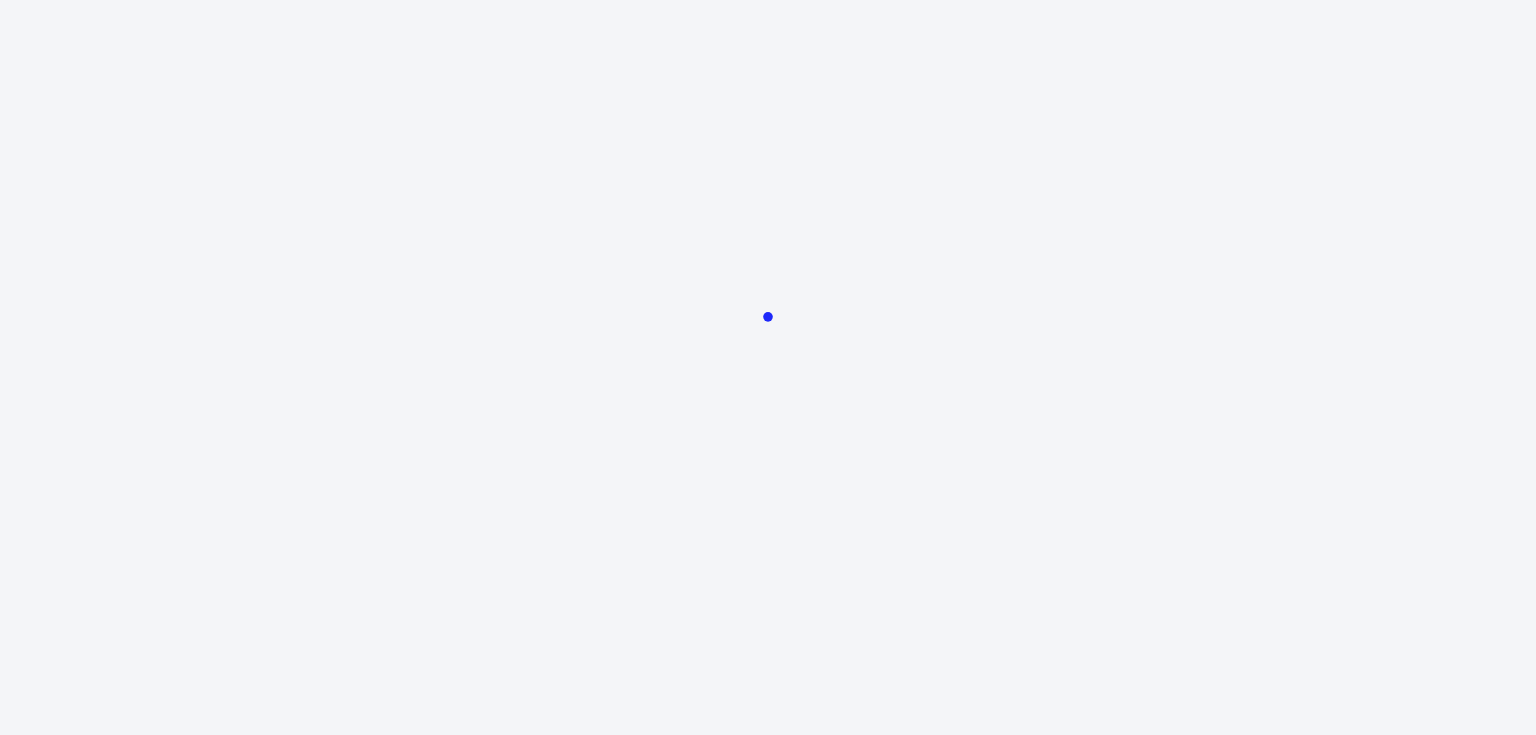 scroll, scrollTop: 0, scrollLeft: 0, axis: both 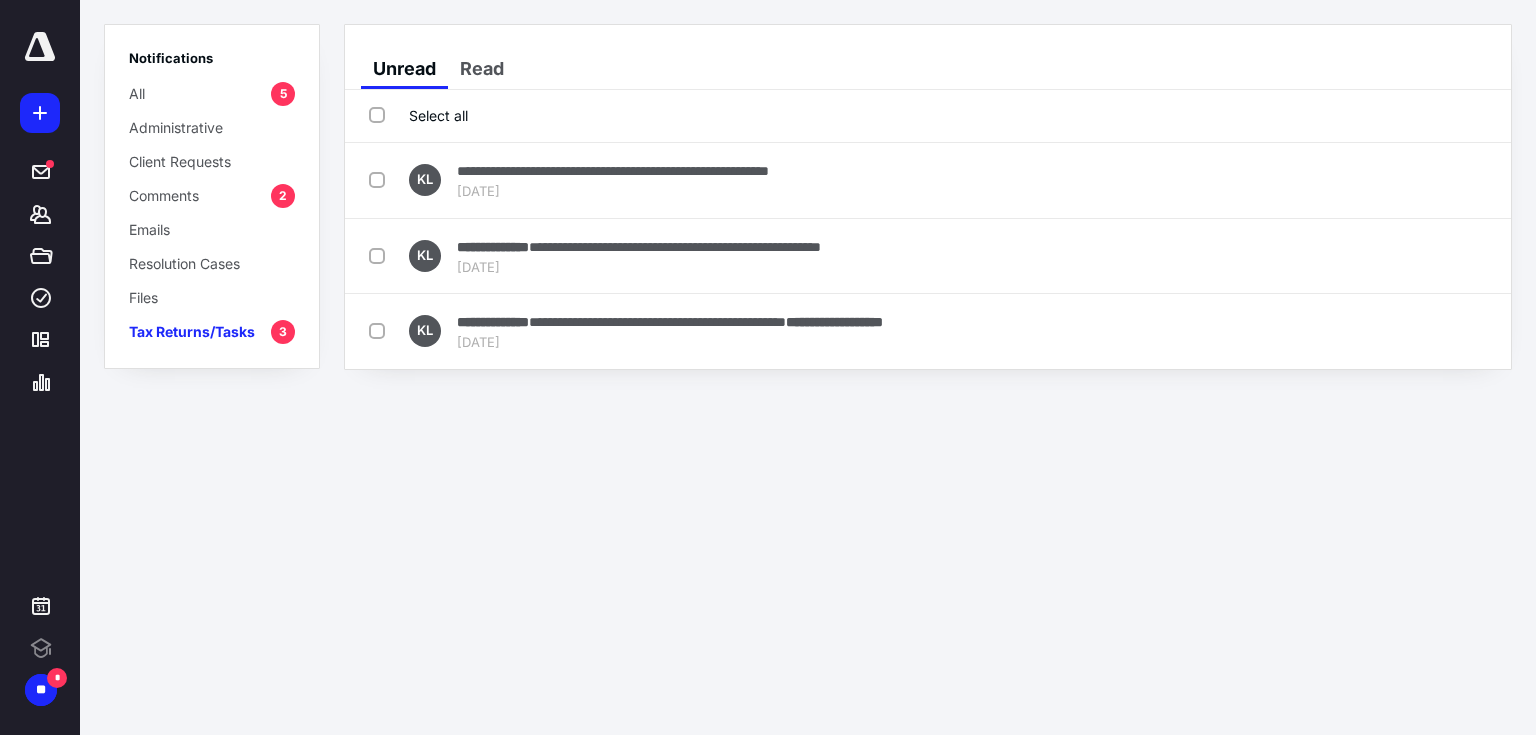 click on "Select all" at bounding box center (418, 115) 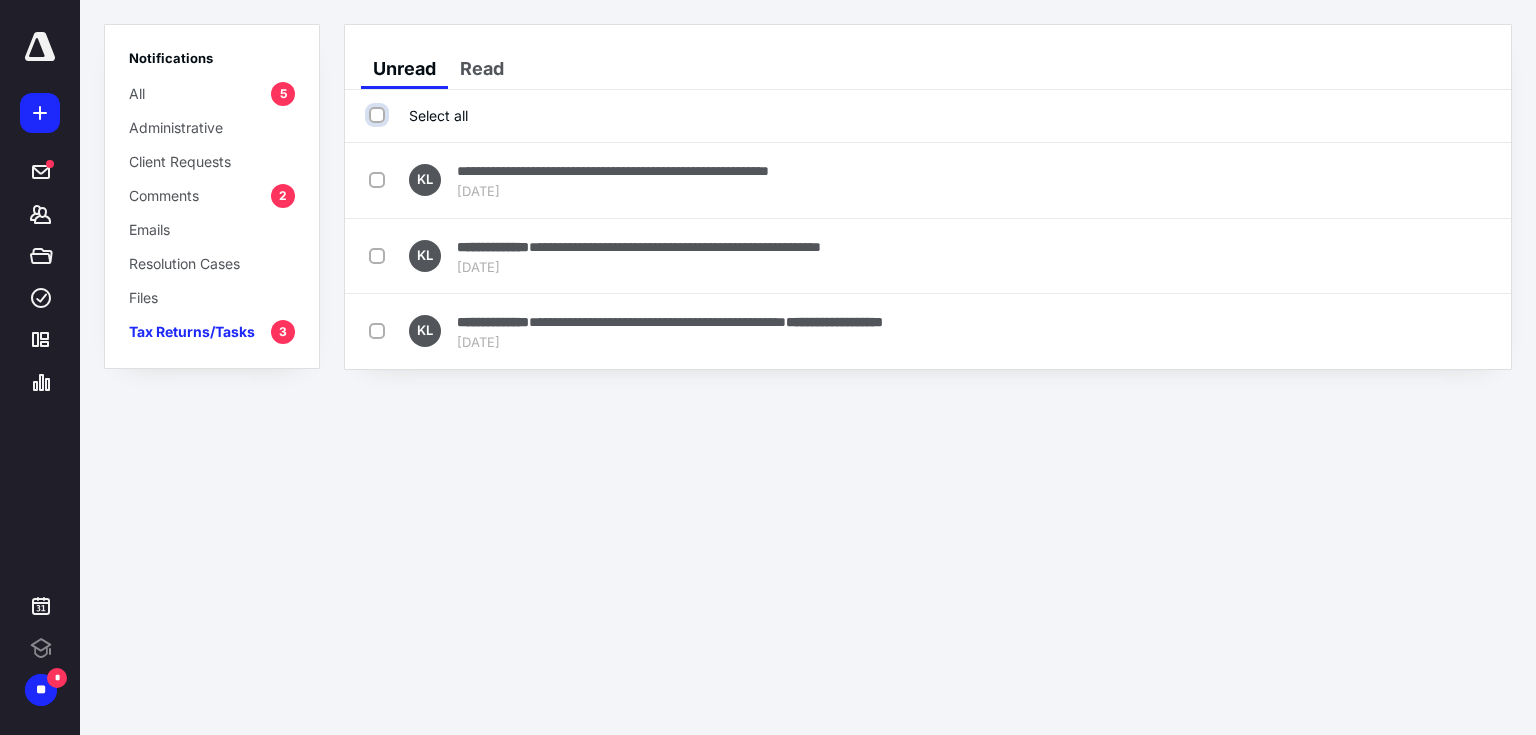 click on "Select all" at bounding box center (379, 115) 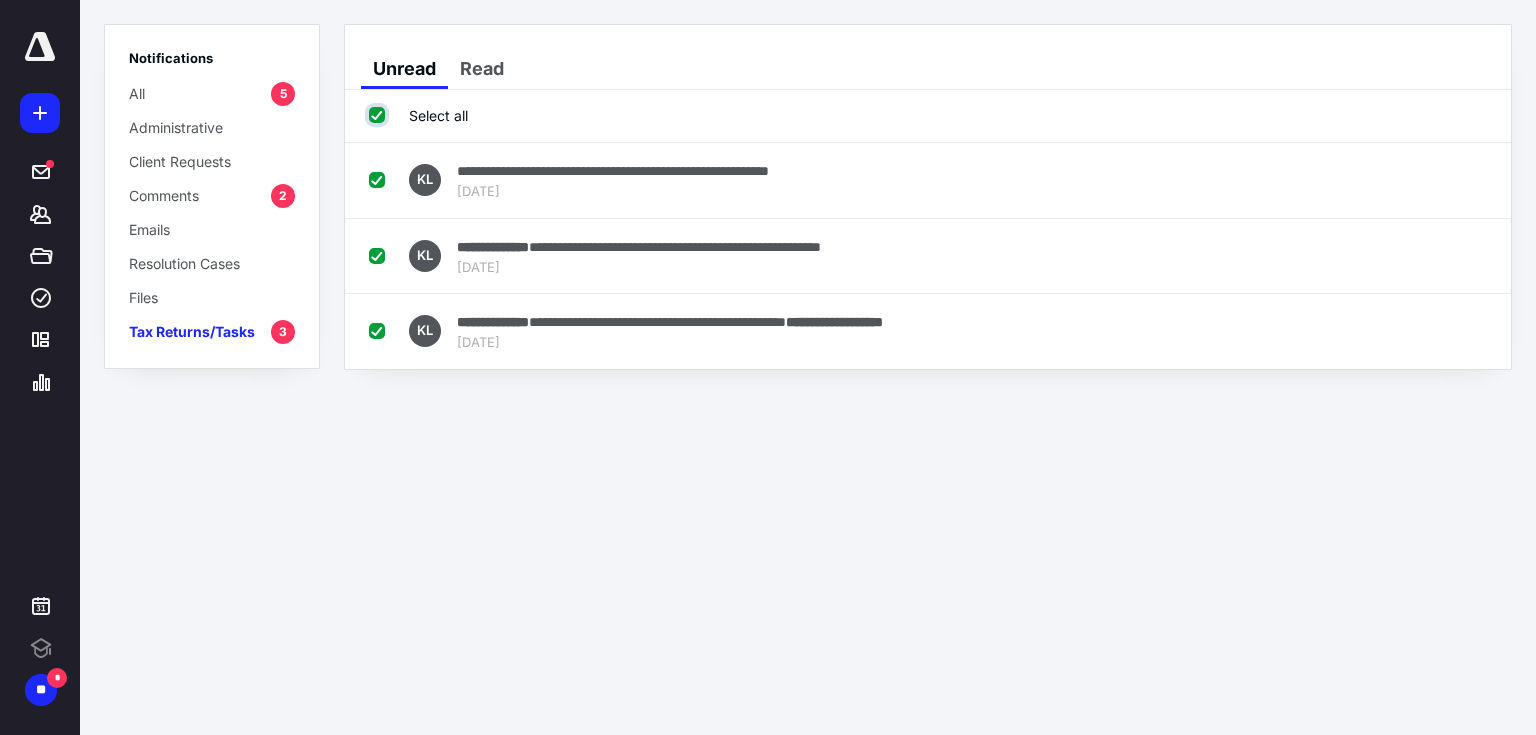 checkbox on "true" 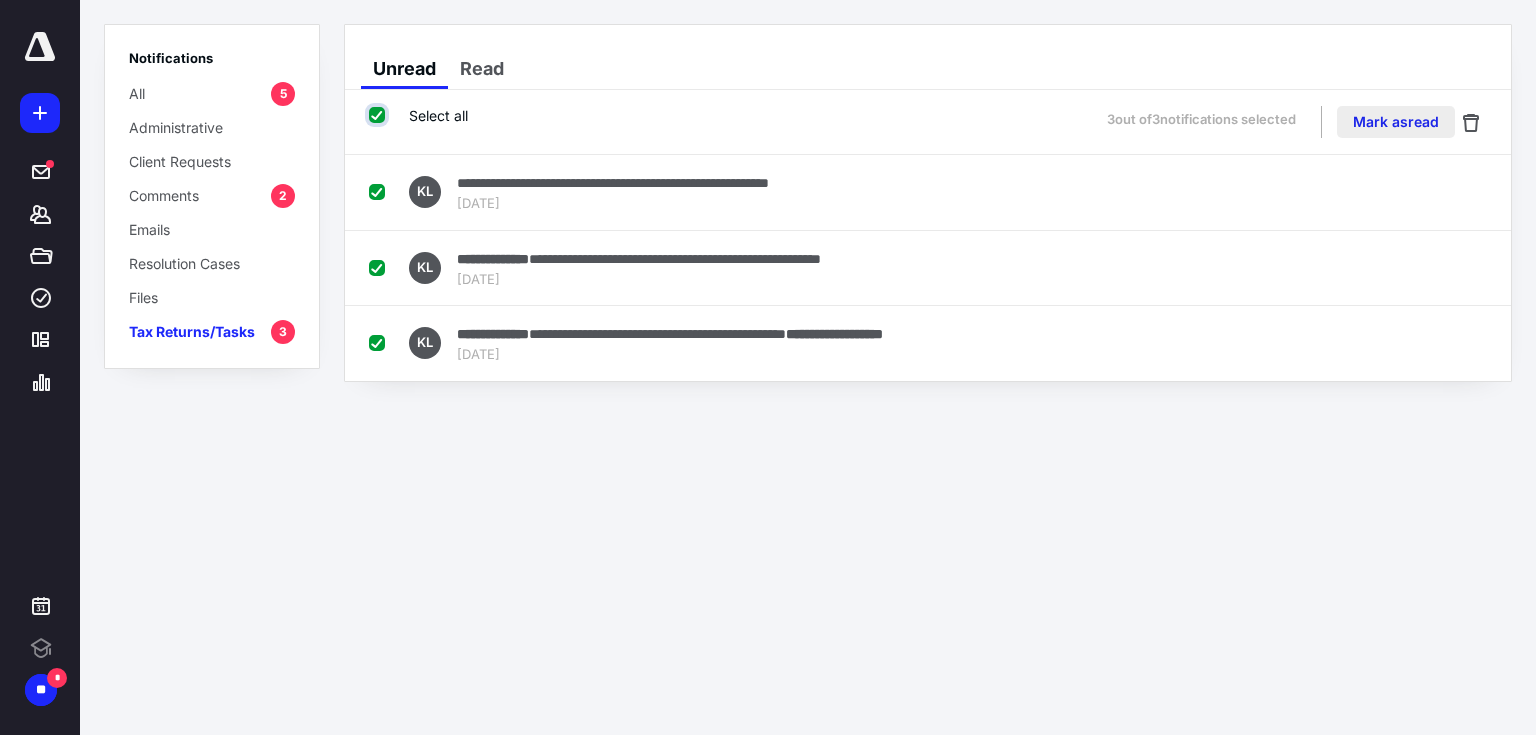 scroll, scrollTop: 0, scrollLeft: 0, axis: both 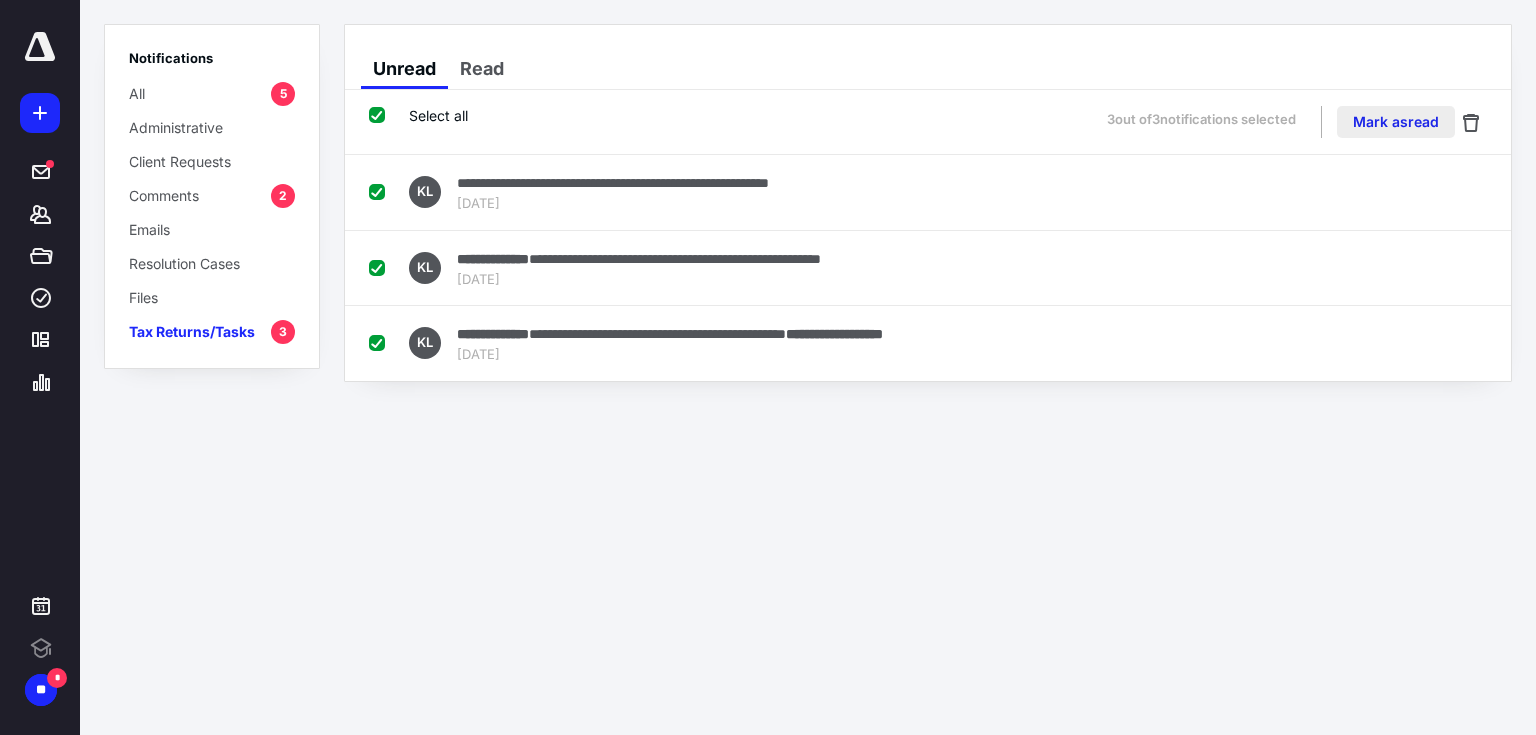 click on "Mark as  read" at bounding box center (1396, 122) 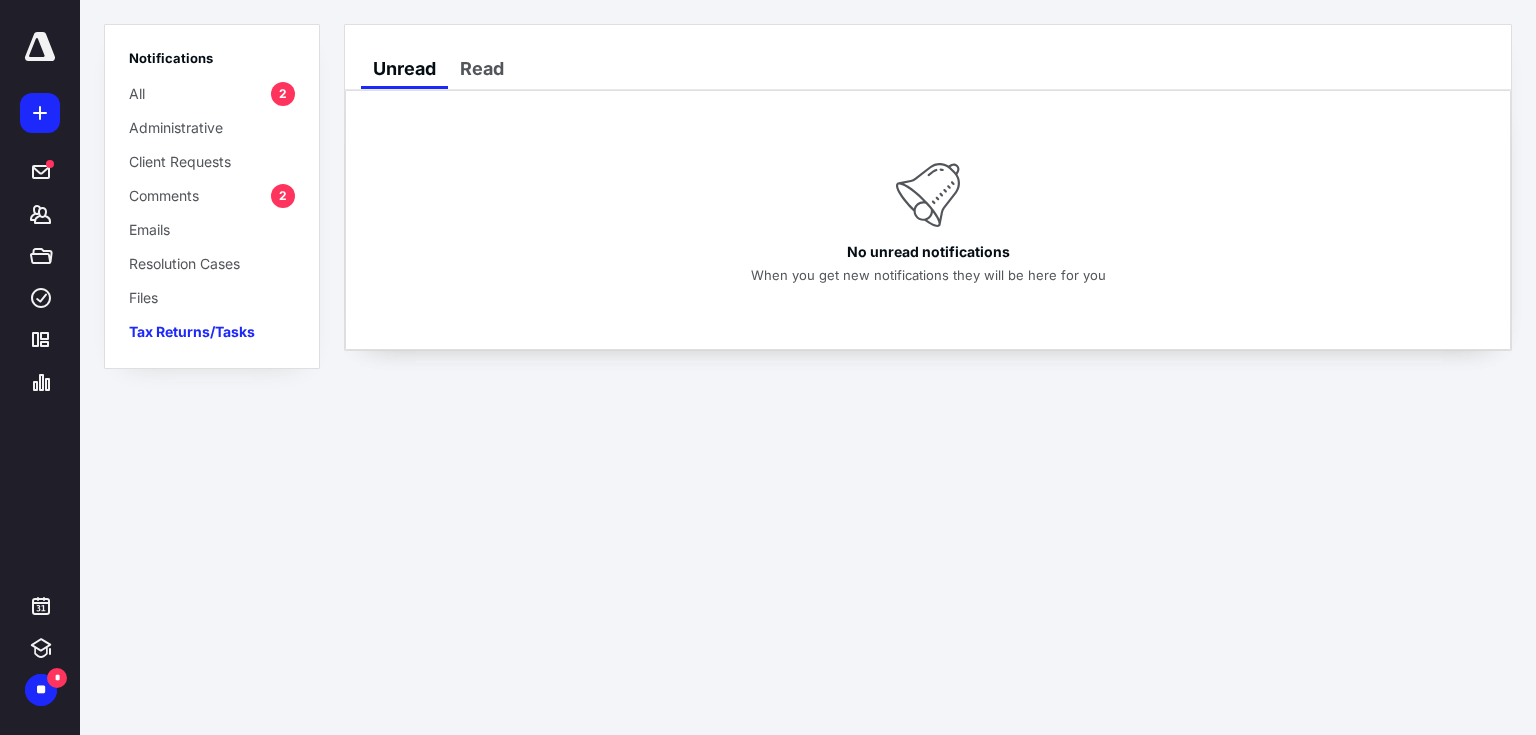 click on "Comments 2" at bounding box center (212, 195) 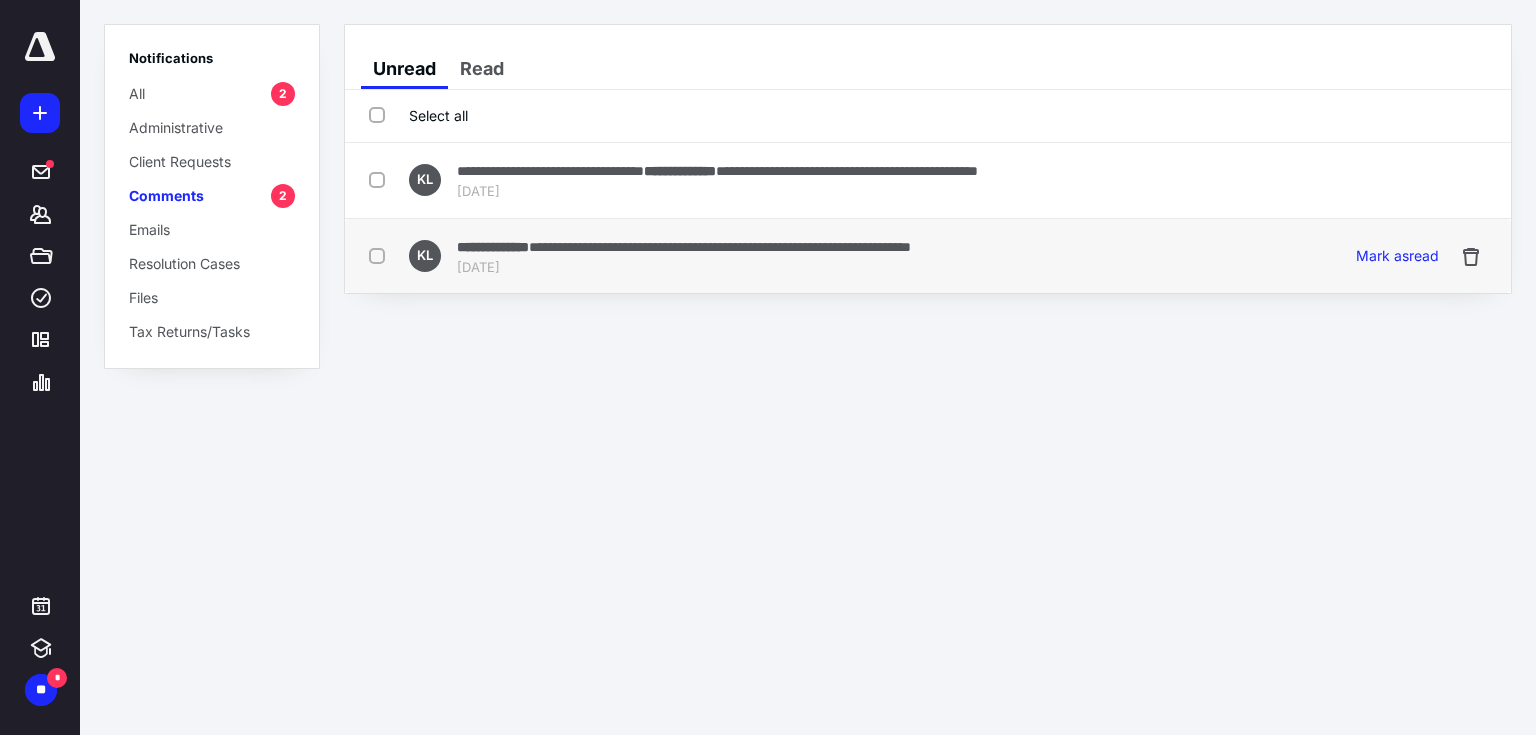 click on "[DATE]" at bounding box center [684, 268] 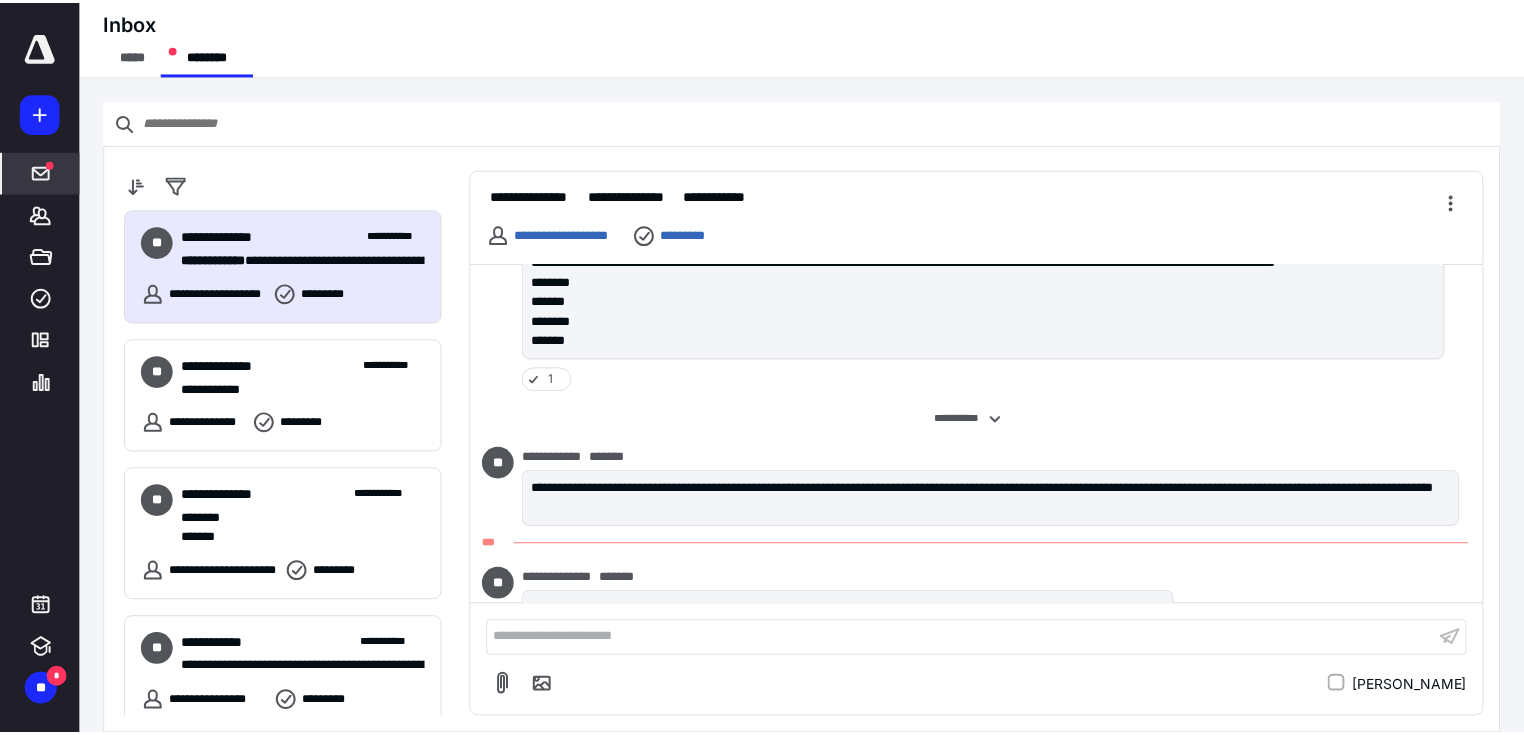 scroll, scrollTop: 1937, scrollLeft: 0, axis: vertical 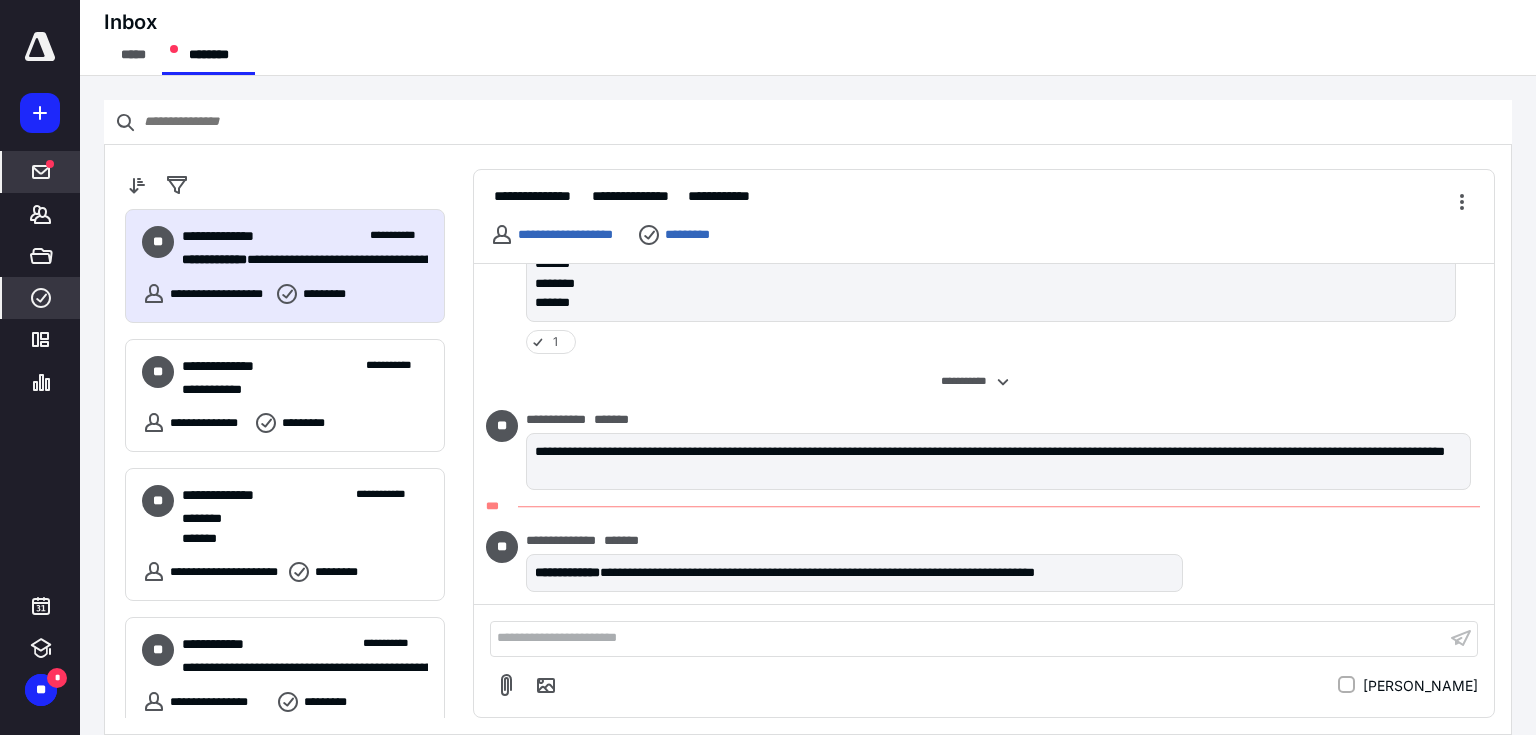 click 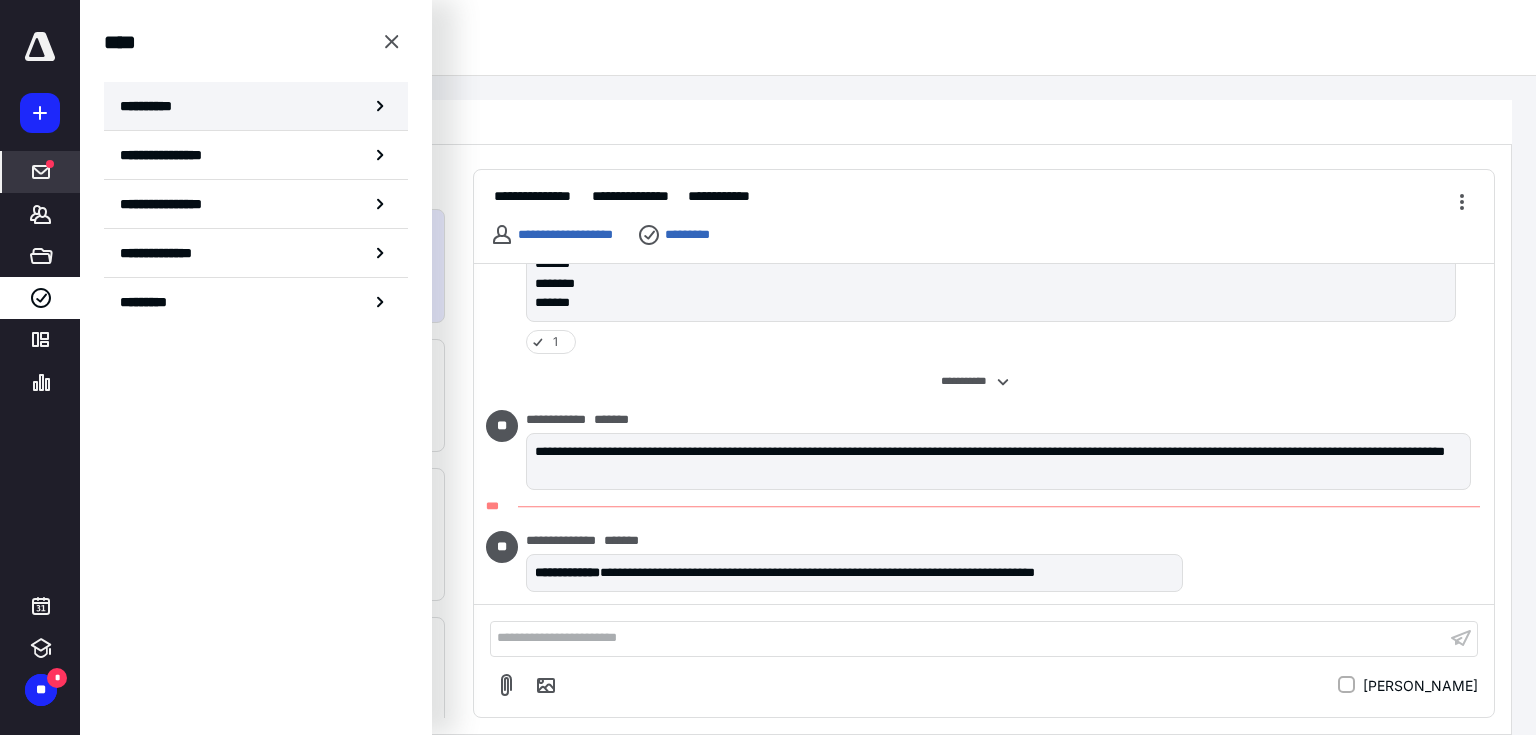 click on "**********" at bounding box center (256, 106) 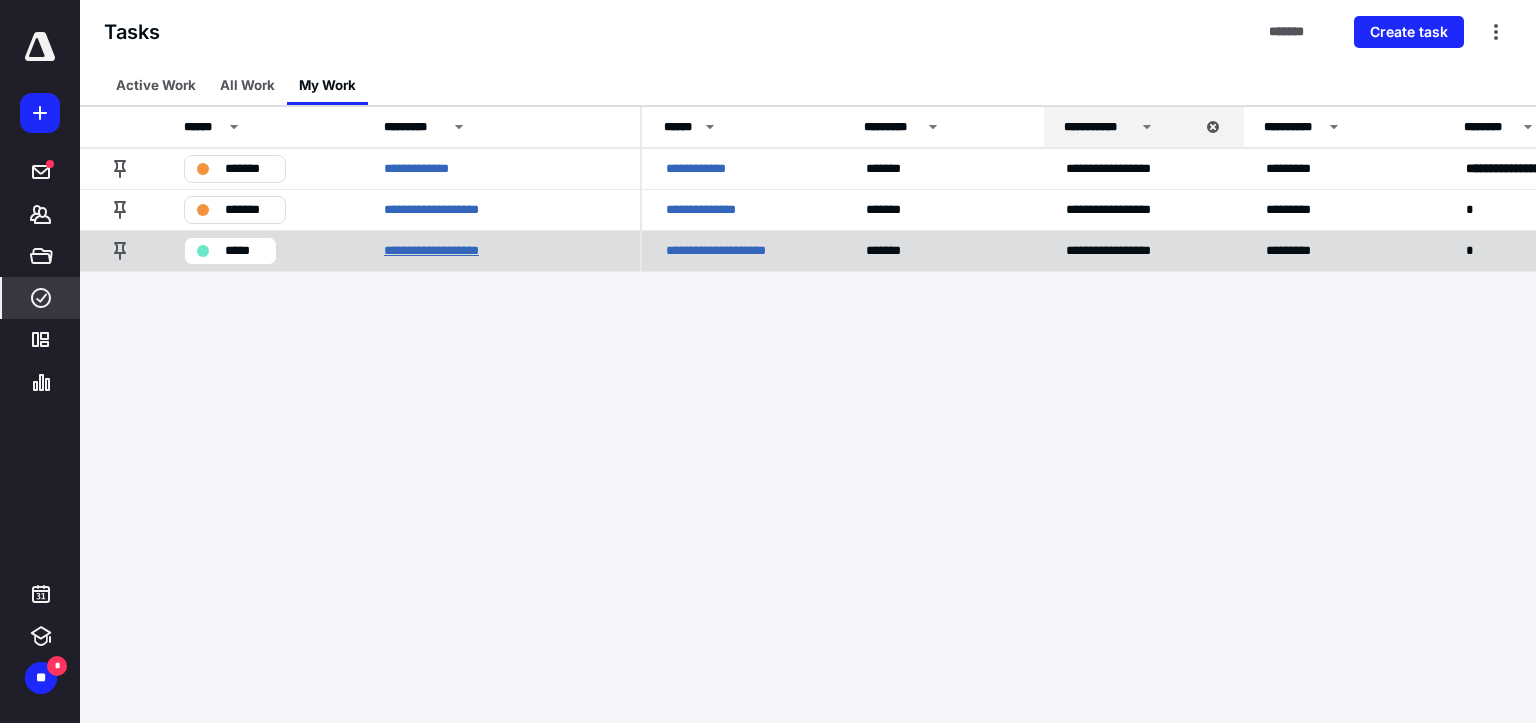 click on "**********" at bounding box center [445, 251] 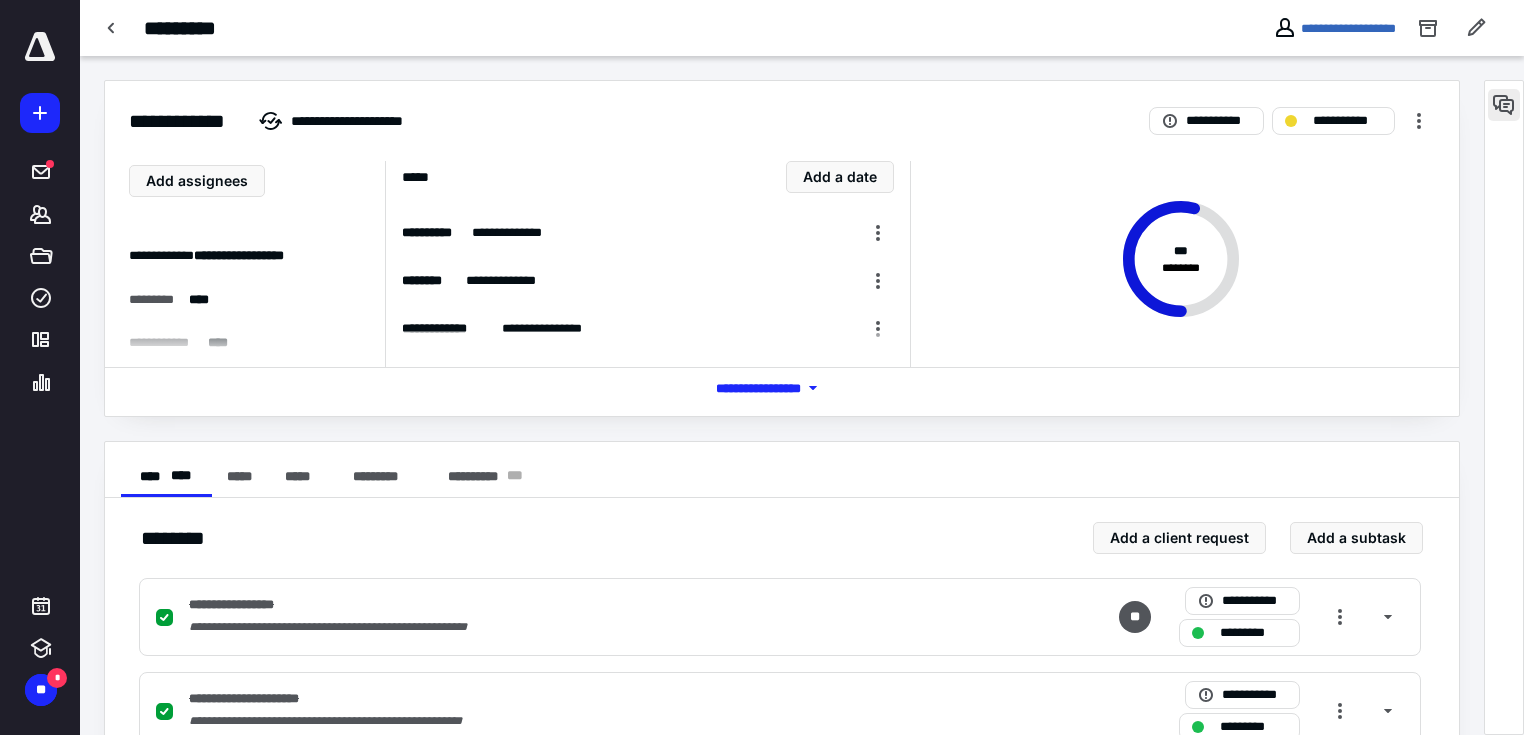 click at bounding box center [1504, 105] 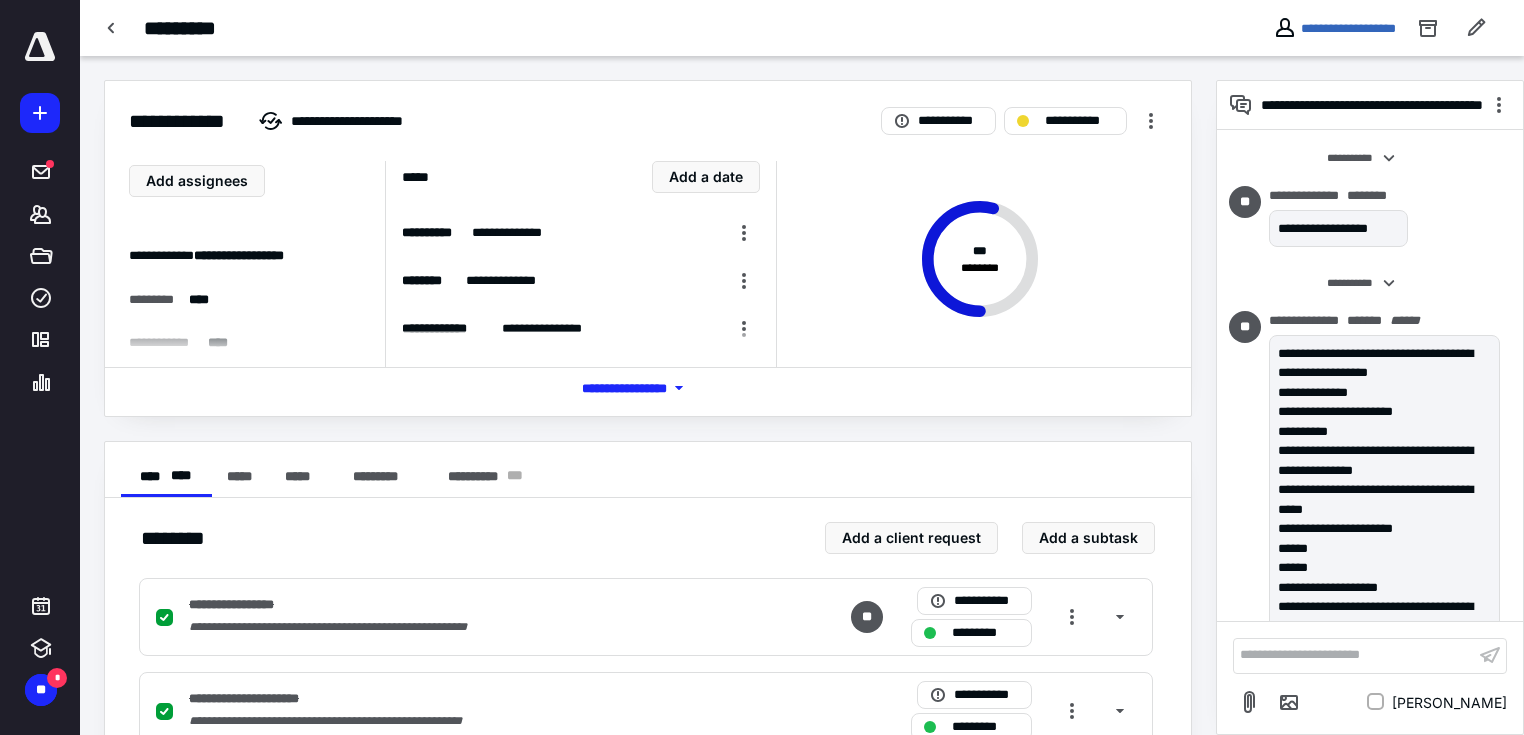 scroll, scrollTop: 3506, scrollLeft: 0, axis: vertical 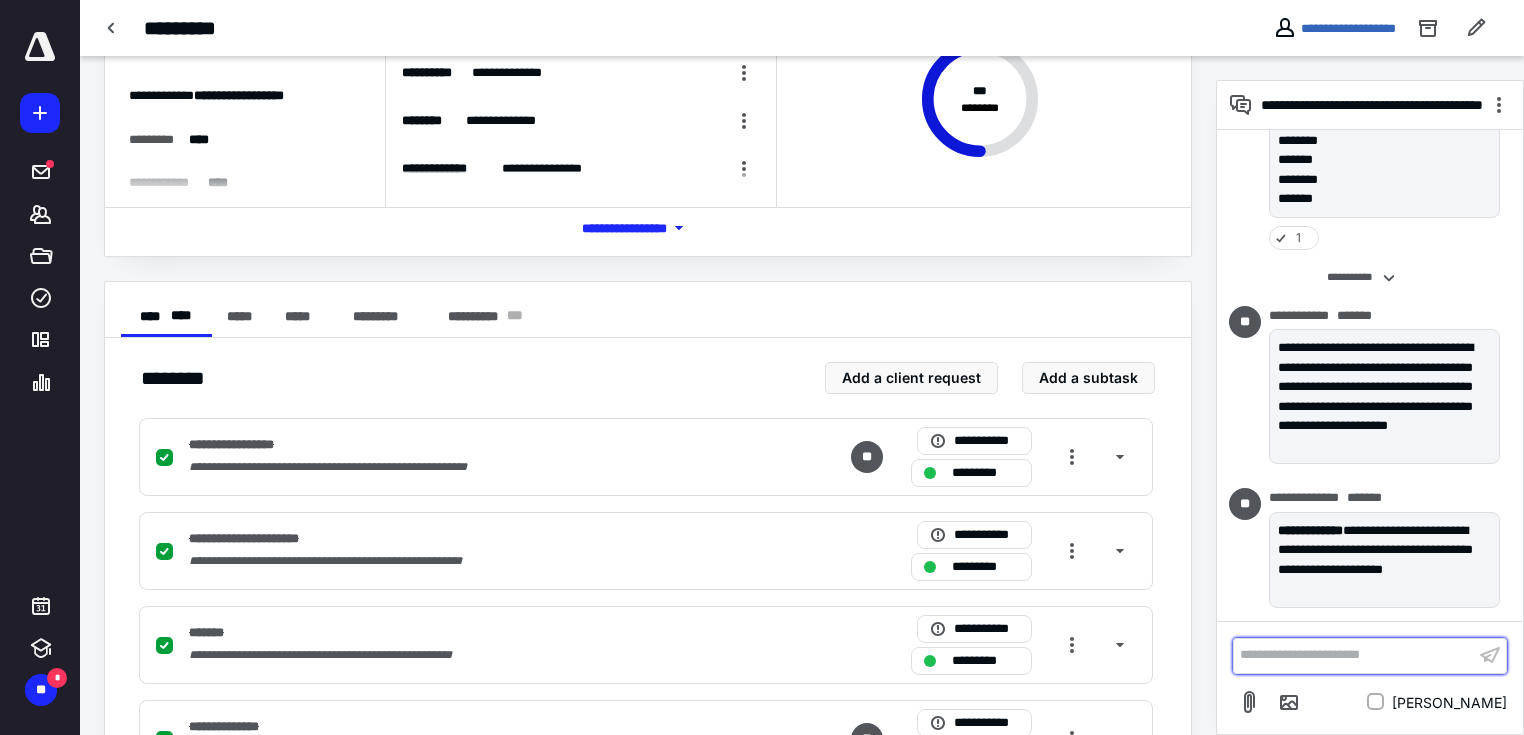 click on "**********" at bounding box center (1354, 655) 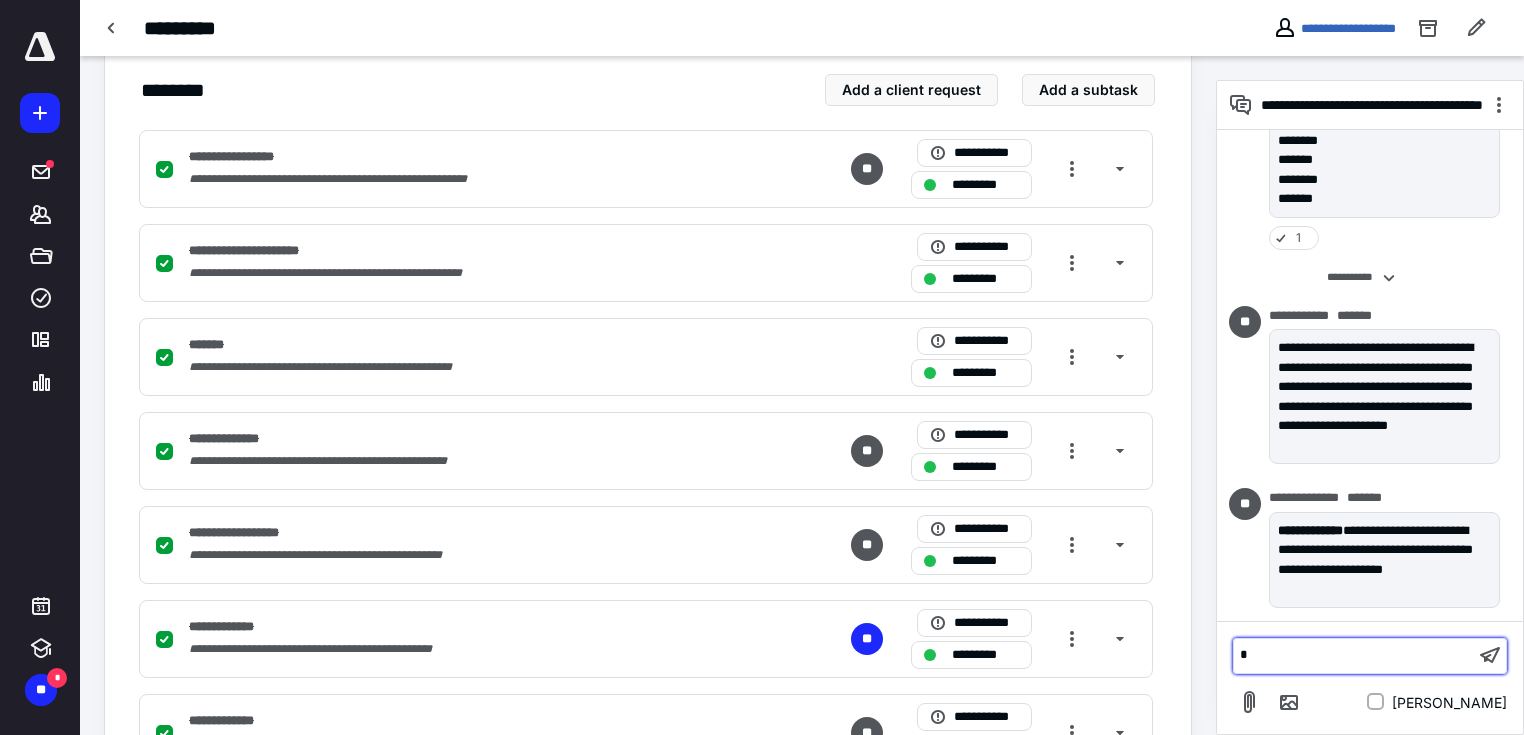 type 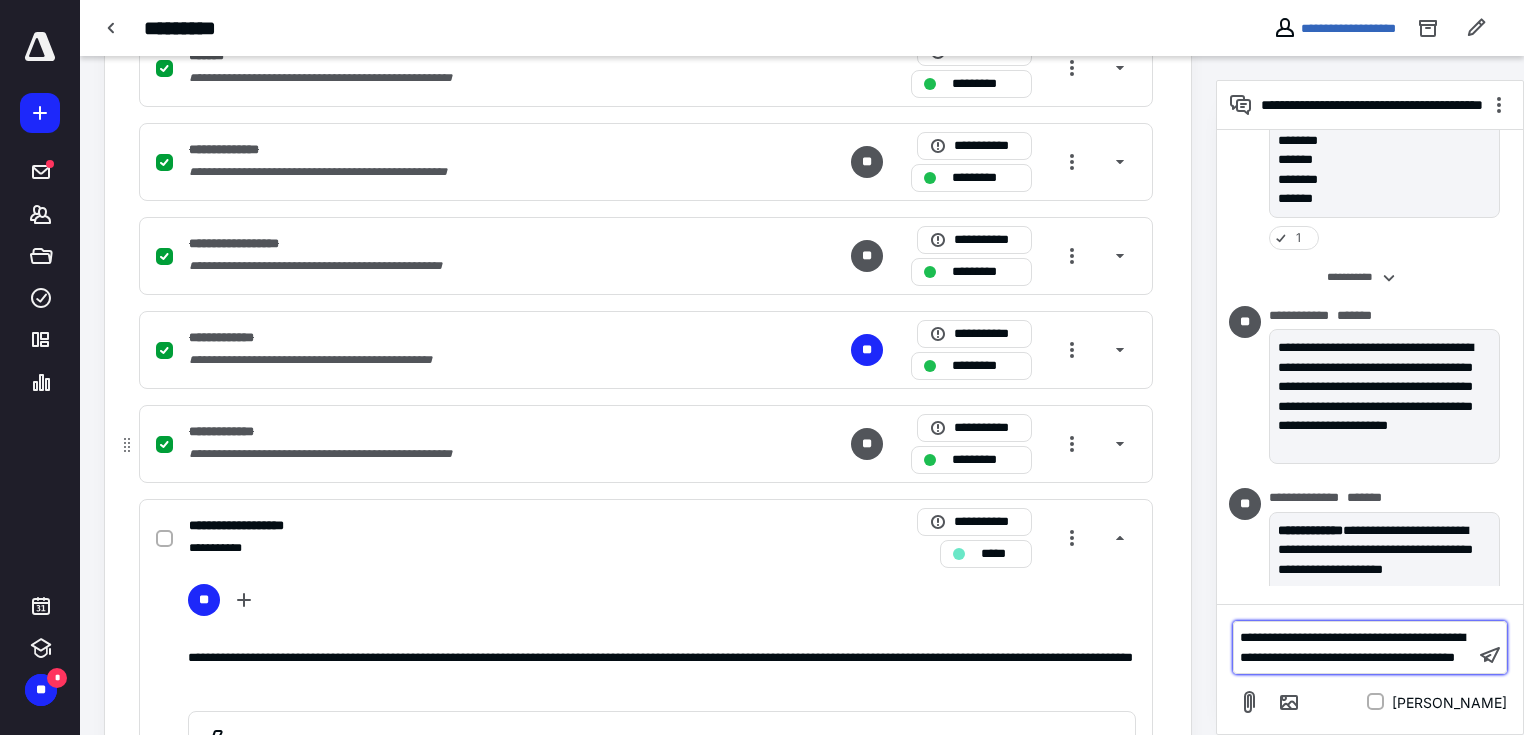 scroll, scrollTop: 879, scrollLeft: 0, axis: vertical 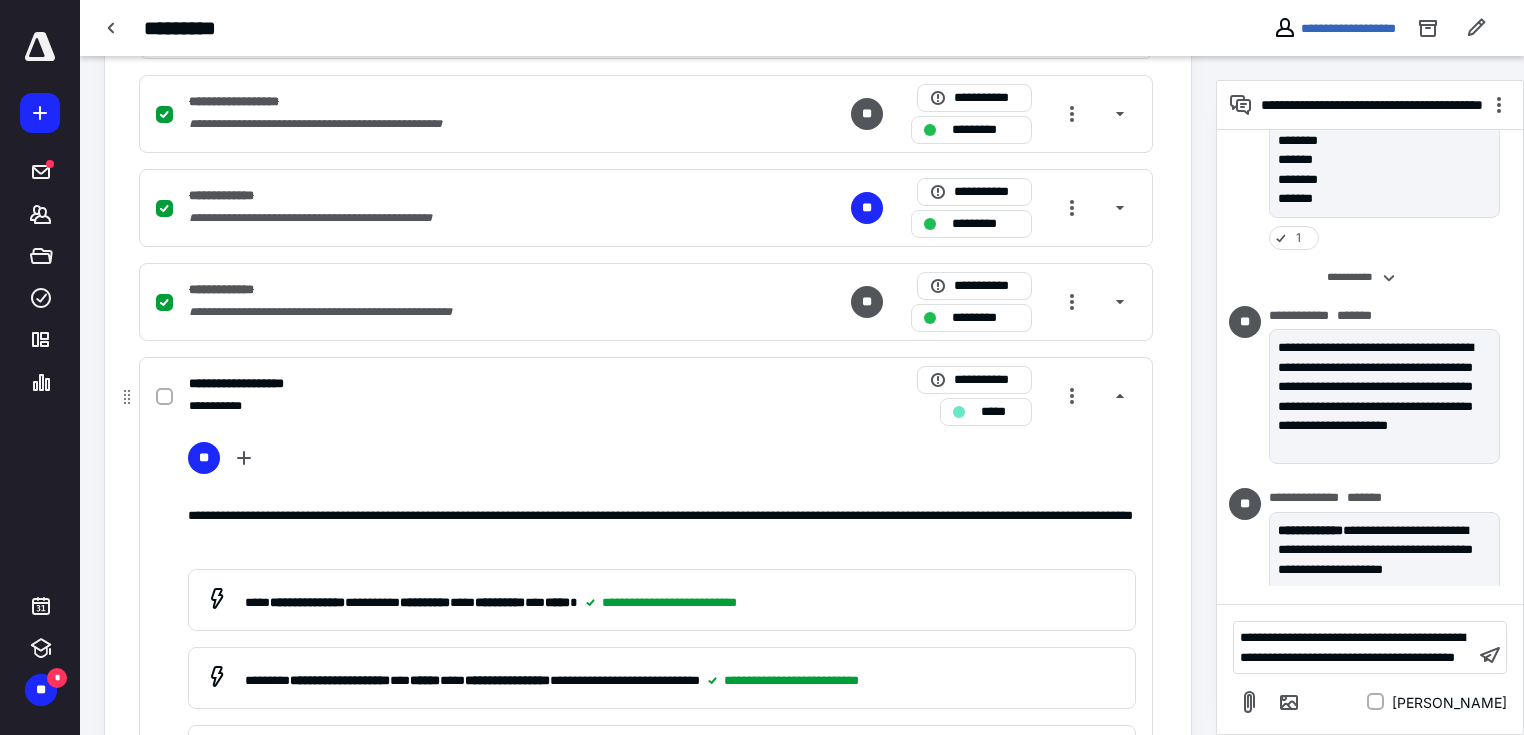 click on "*****" at bounding box center [986, 412] 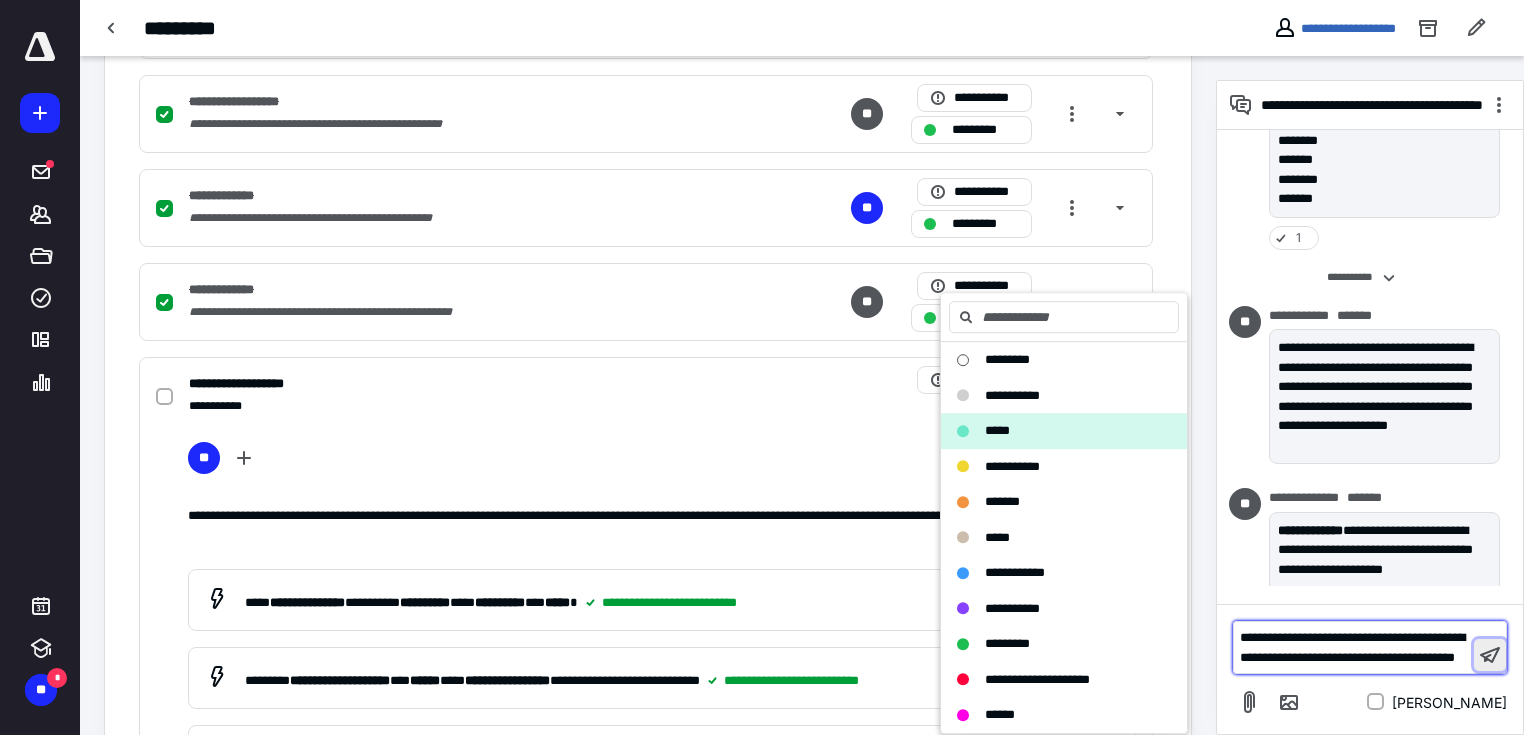 click at bounding box center (1490, 655) 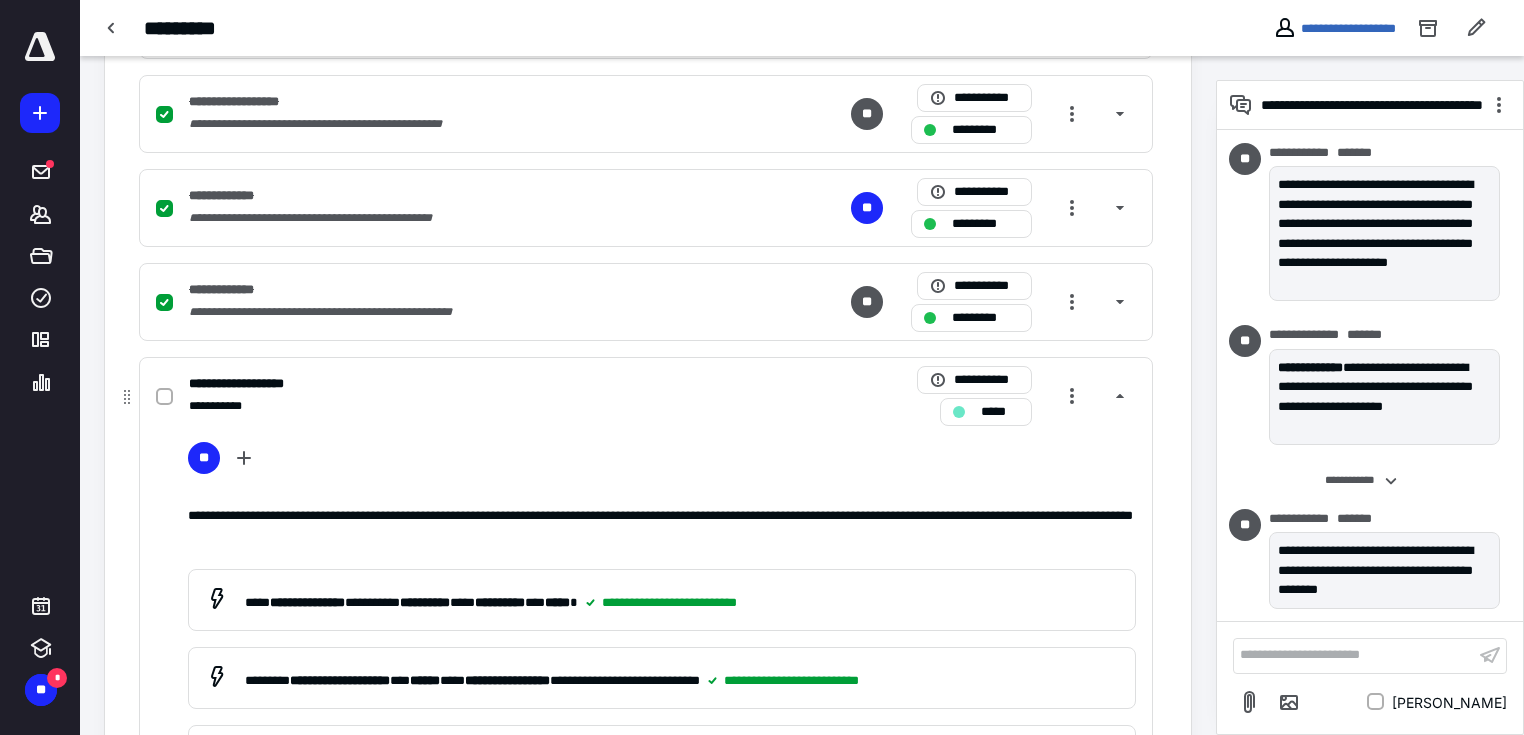 click on "*****" at bounding box center (1000, 412) 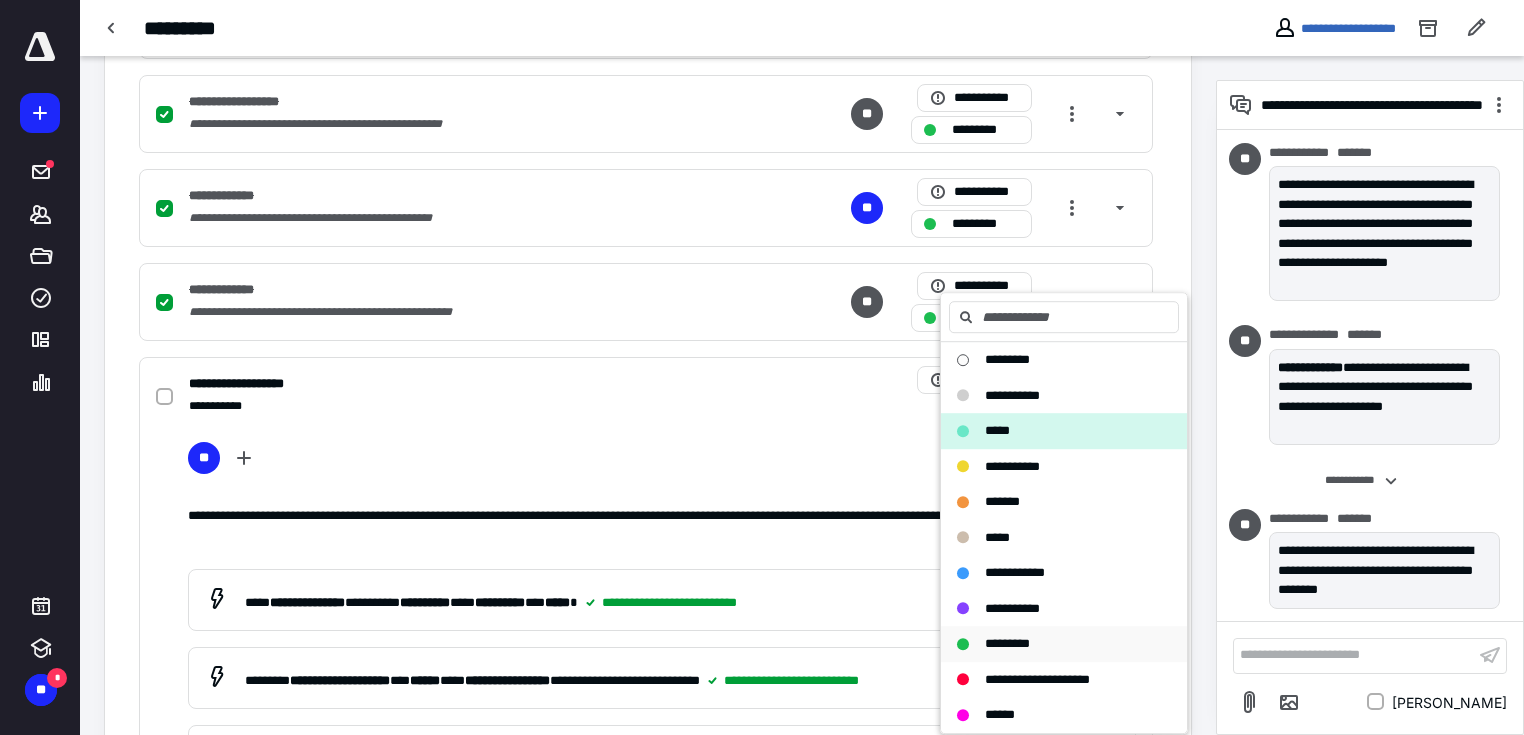 click on "*********" at bounding box center [1007, 643] 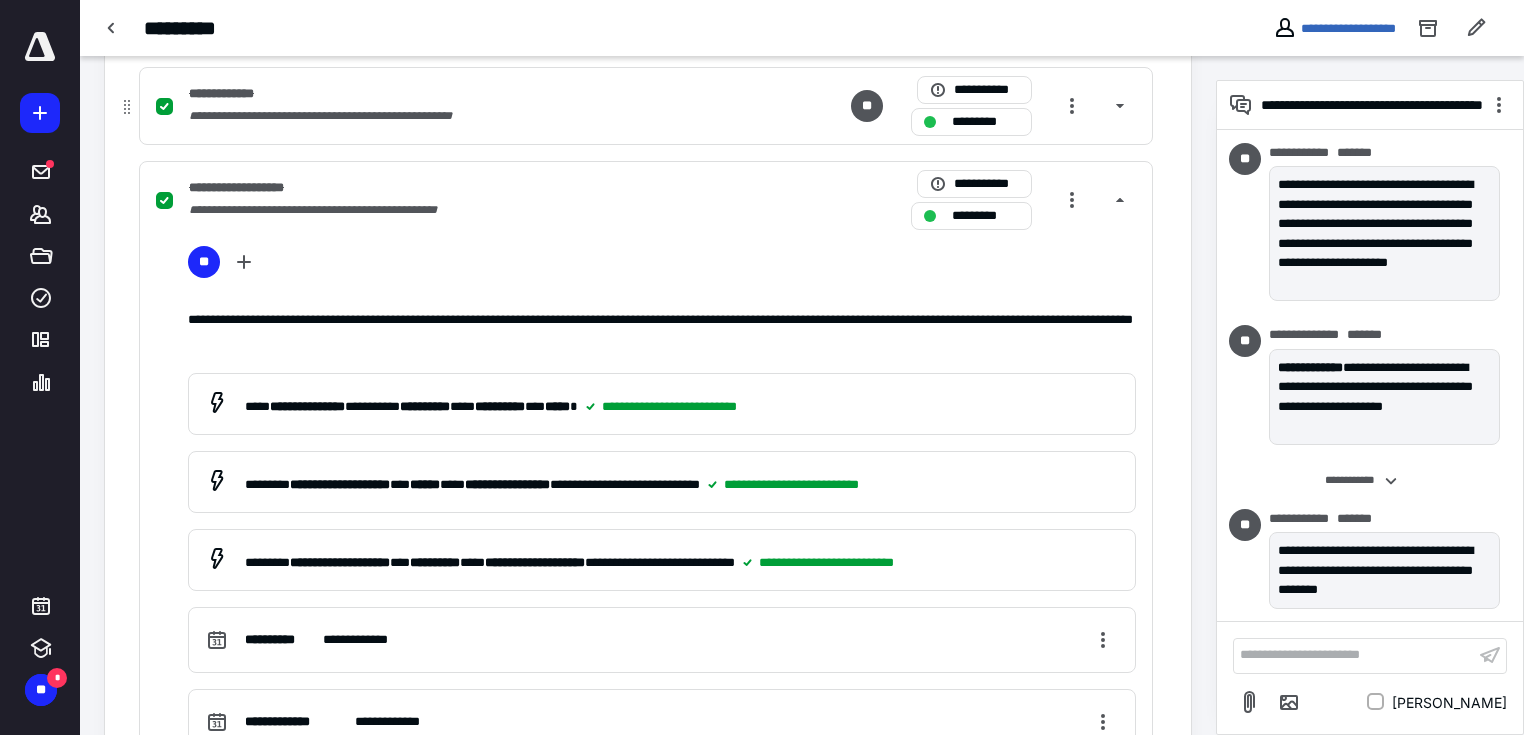 scroll, scrollTop: 879, scrollLeft: 0, axis: vertical 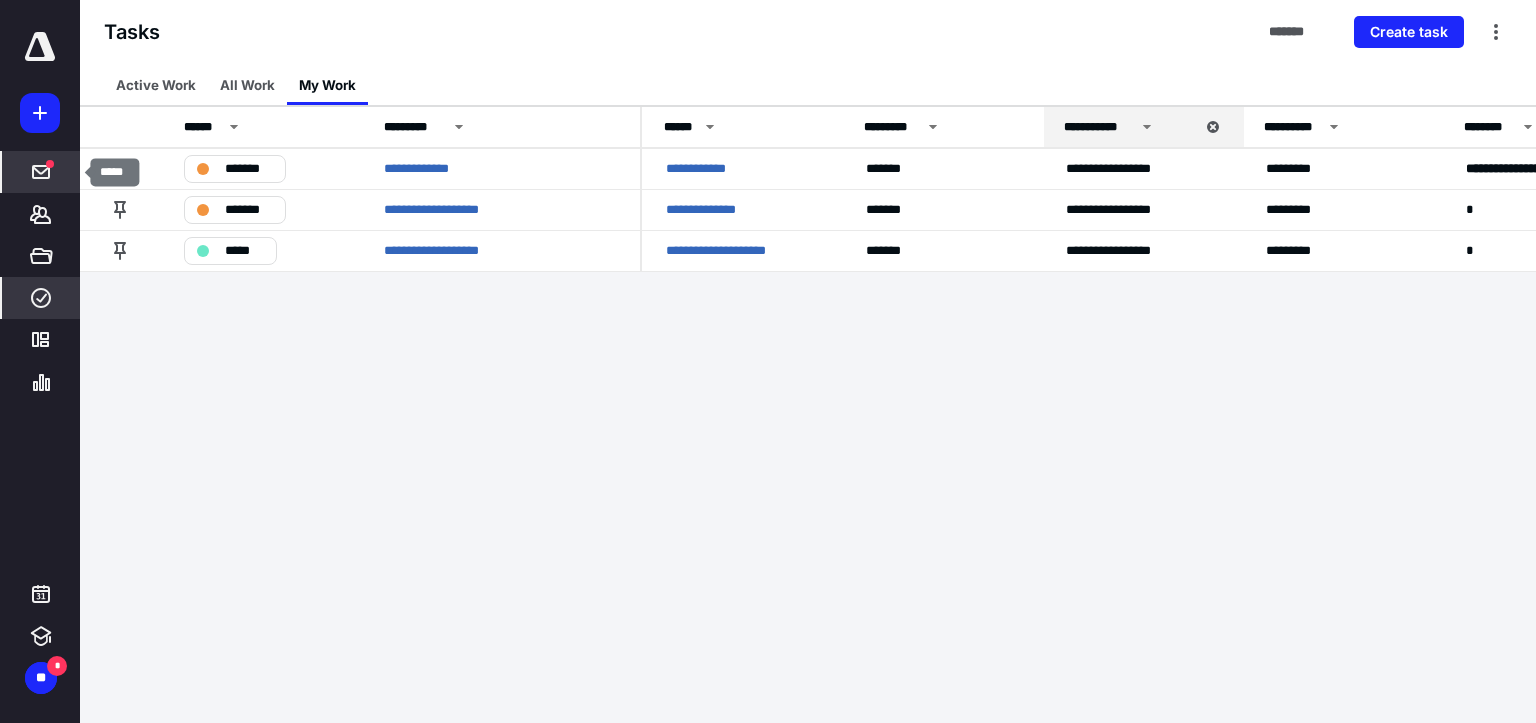 click at bounding box center [41, 172] 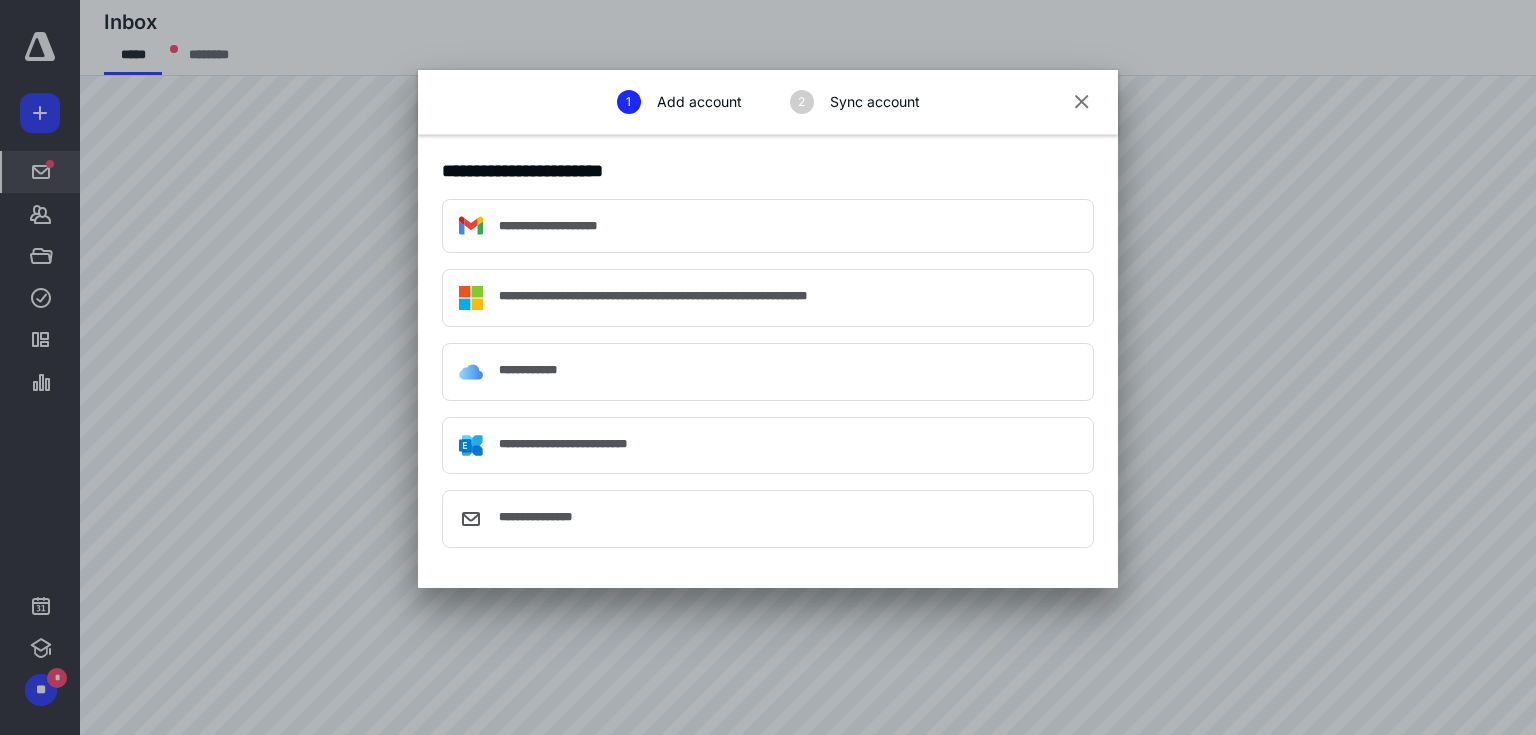 click at bounding box center (1082, 103) 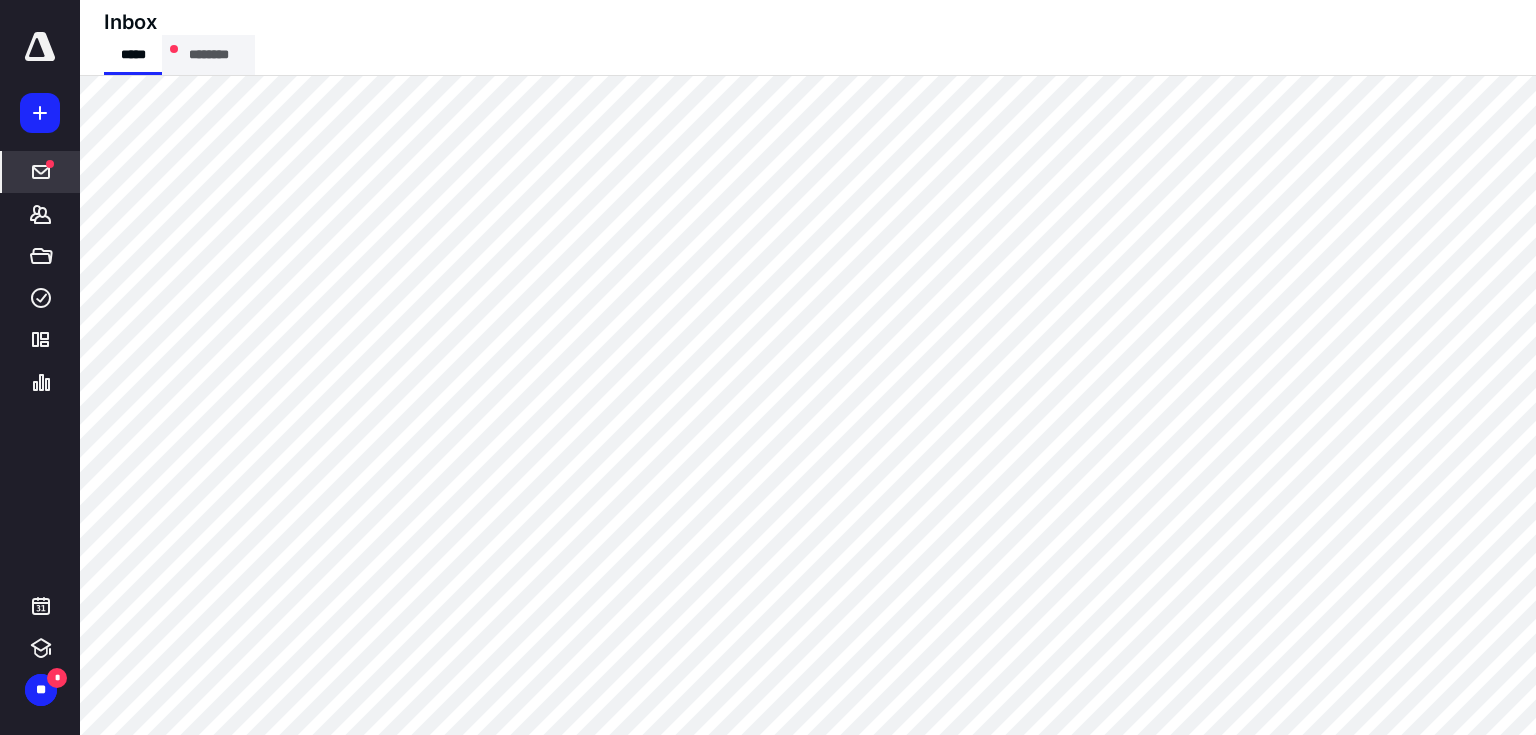 click on "********" at bounding box center (208, 55) 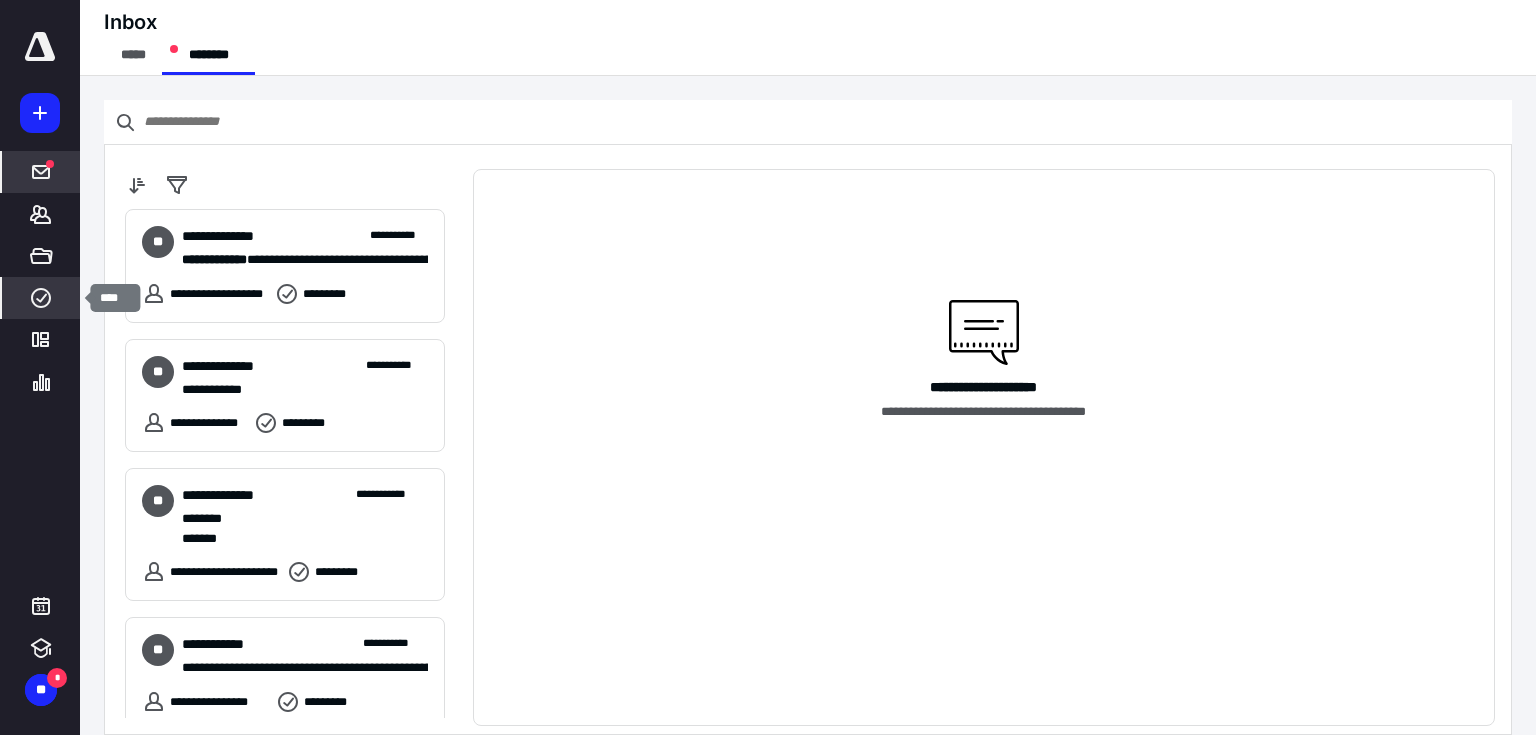 click on "****" at bounding box center (41, 298) 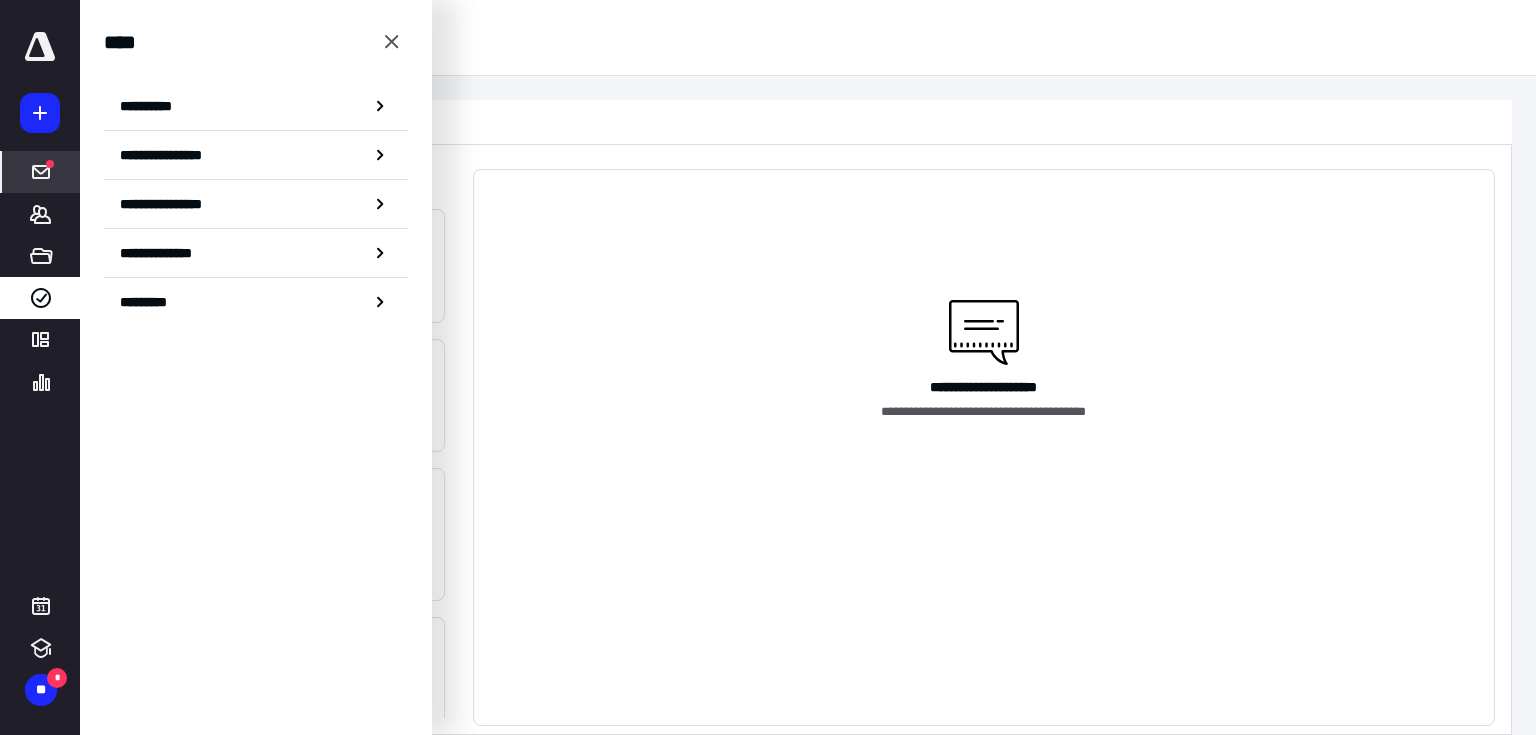 click on "**********" at bounding box center (256, 106) 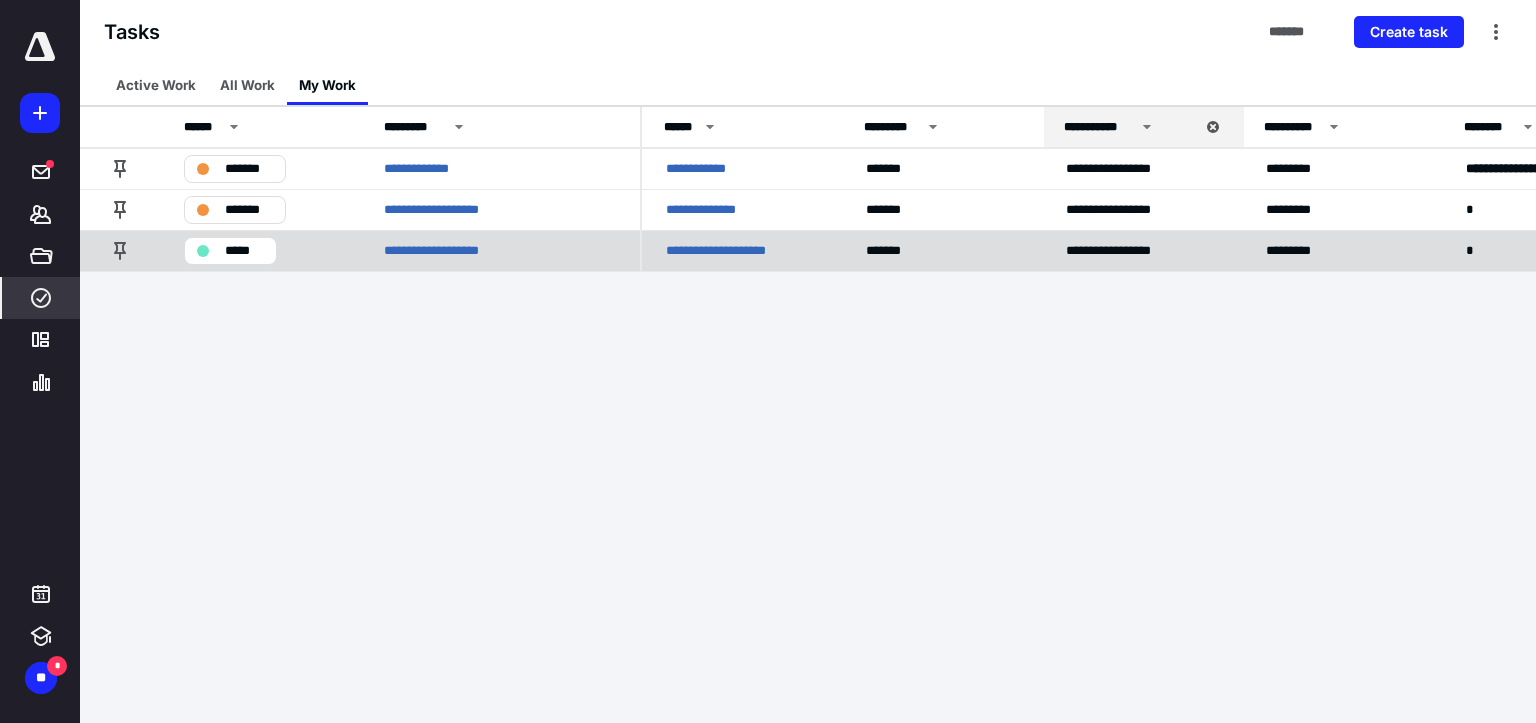 click on "**********" at bounding box center [720, 251] 